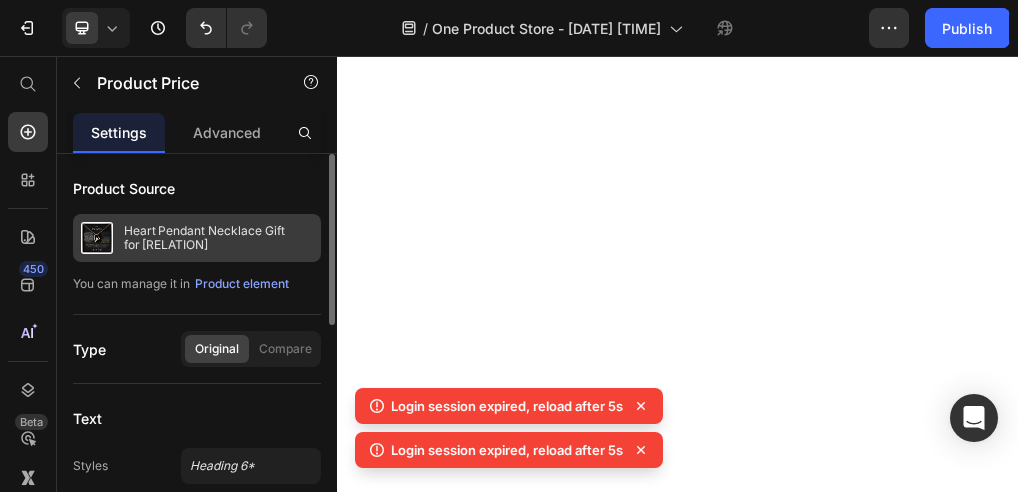 scroll, scrollTop: 0, scrollLeft: 0, axis: both 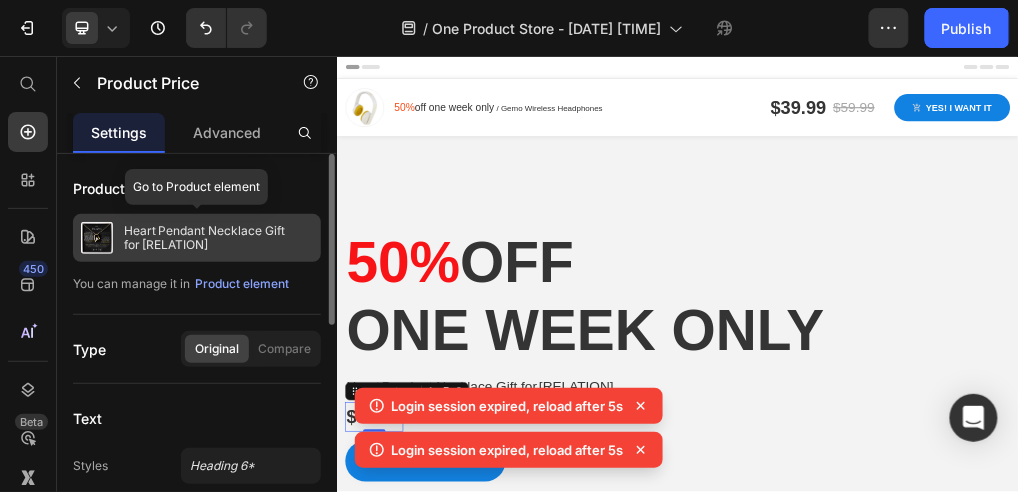 click on "Heart Pendant Necklace Gift for [RELATION]" at bounding box center [218, 238] 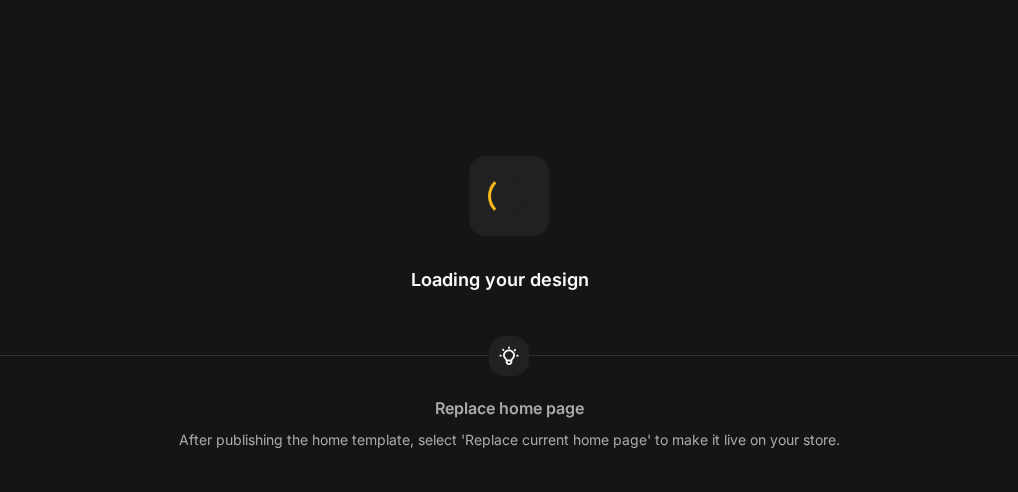 scroll, scrollTop: 0, scrollLeft: 0, axis: both 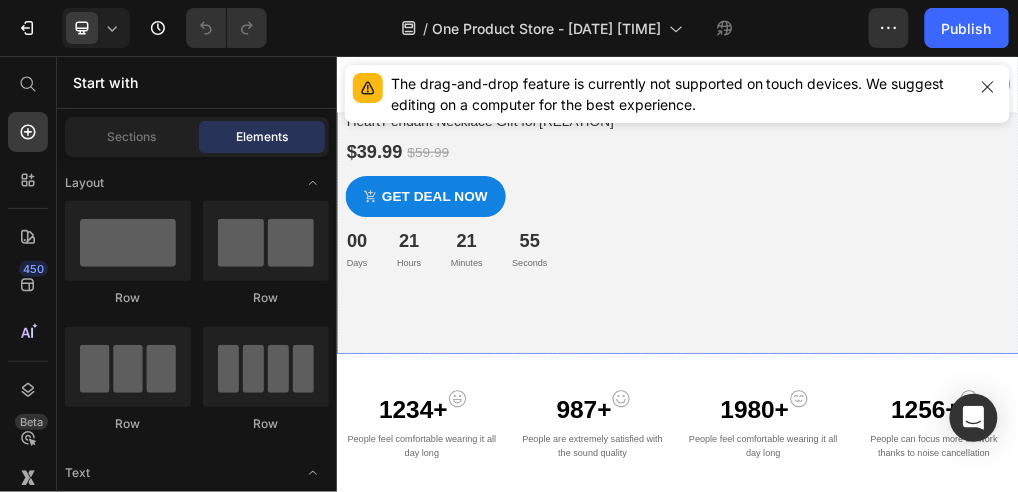 click at bounding box center (936, 155) 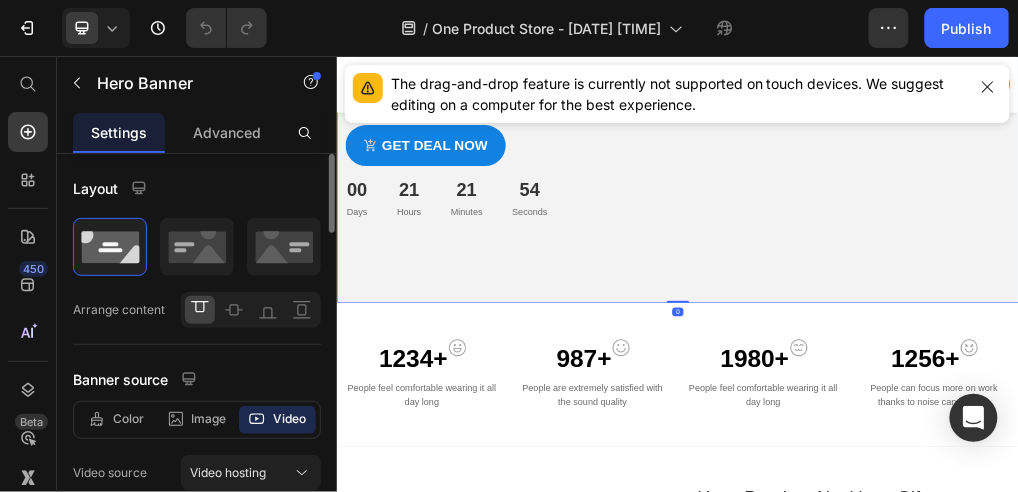 scroll, scrollTop: 600, scrollLeft: 0, axis: vertical 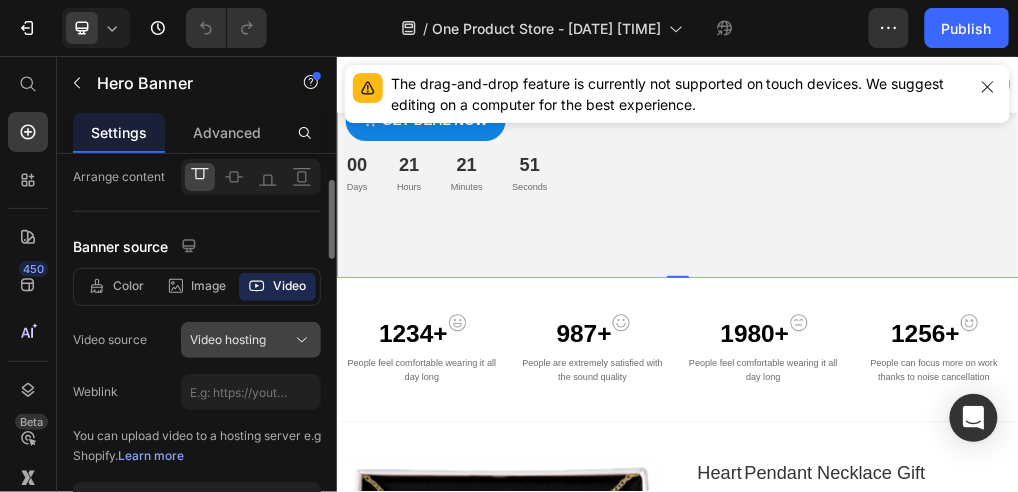 click on "Video hosting" 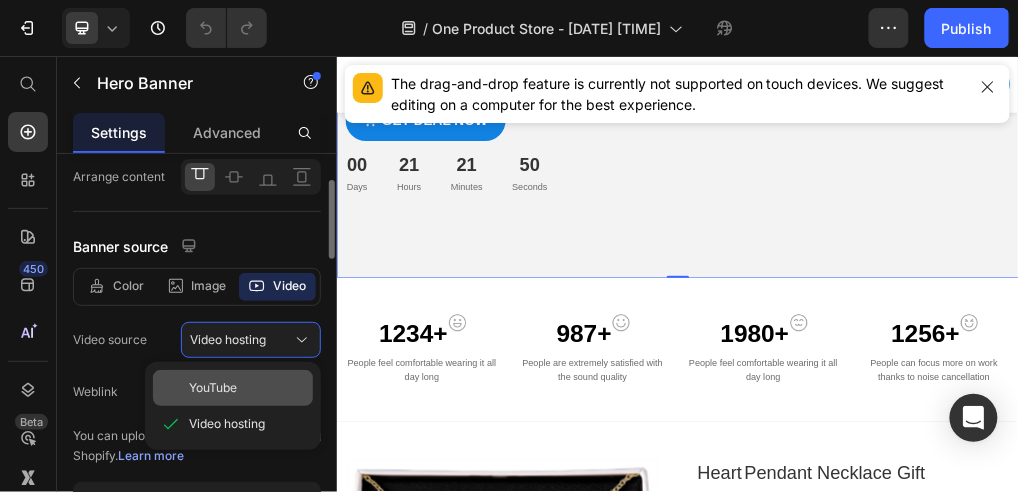 click on "YouTube" at bounding box center (247, 388) 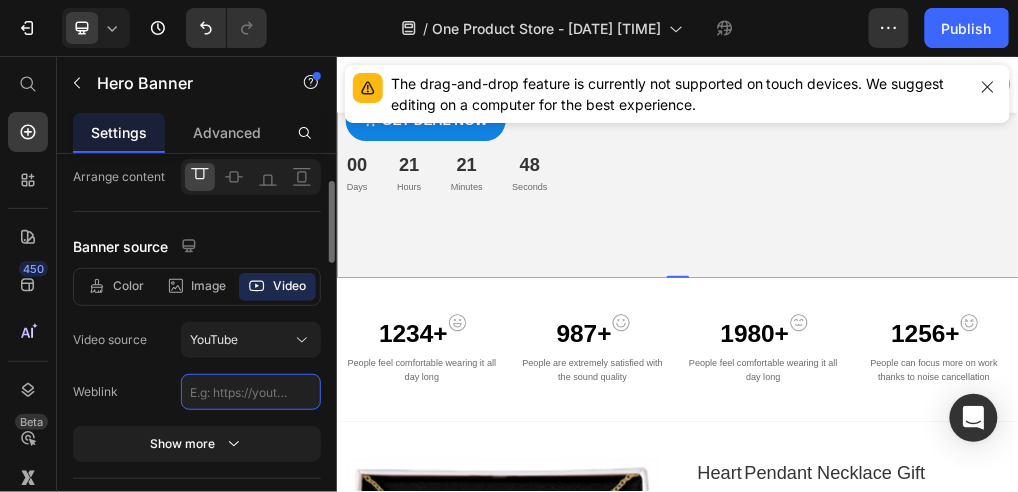 paste on "https://youtu.be/KPviyXHvtOY" 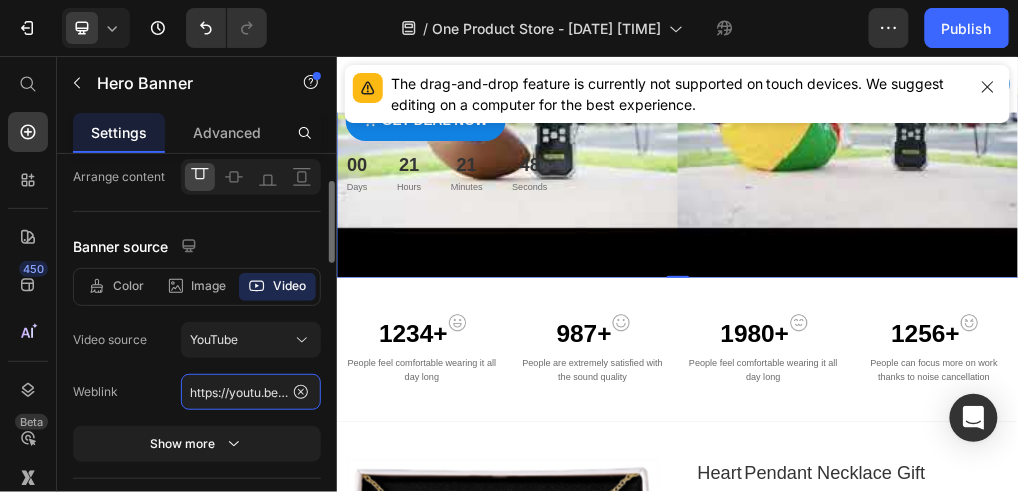 scroll, scrollTop: 0, scrollLeft: 72, axis: horizontal 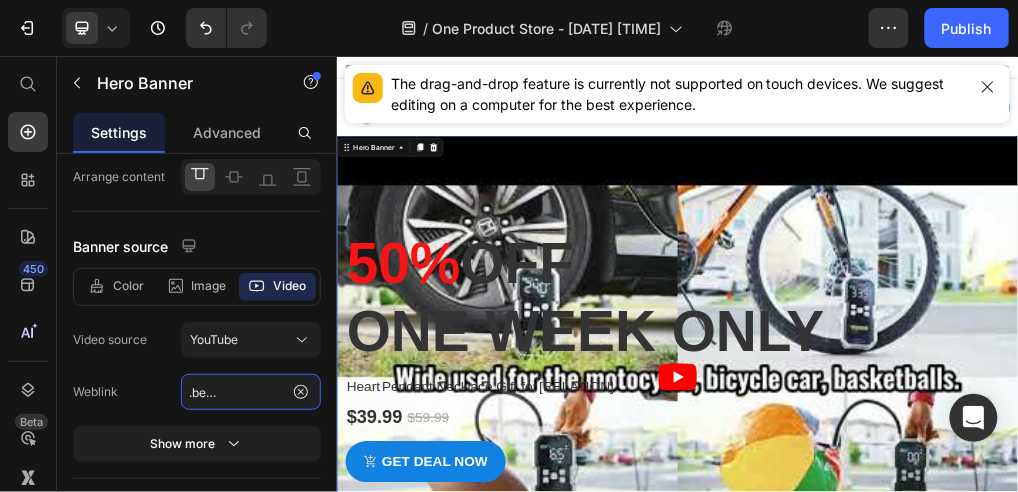 type on "https://youtu.be/KPviyXHvtOY" 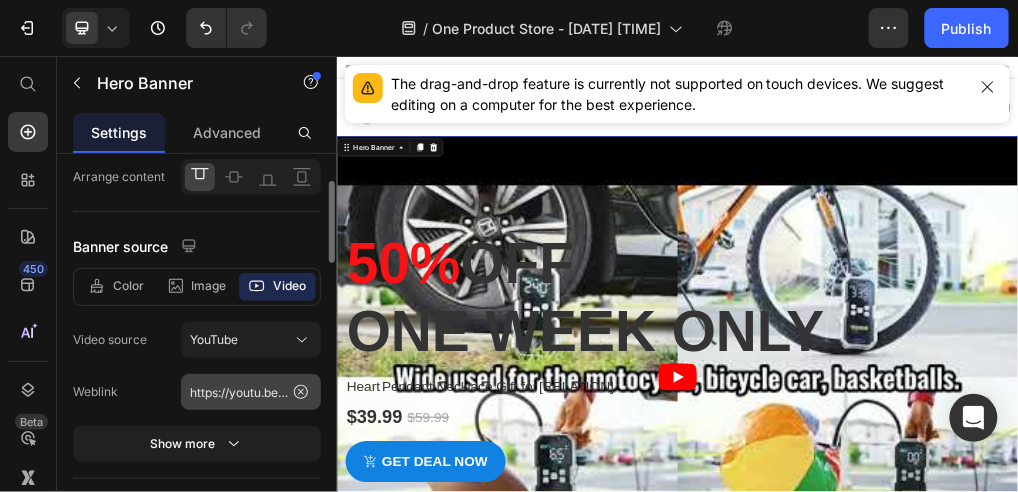 click 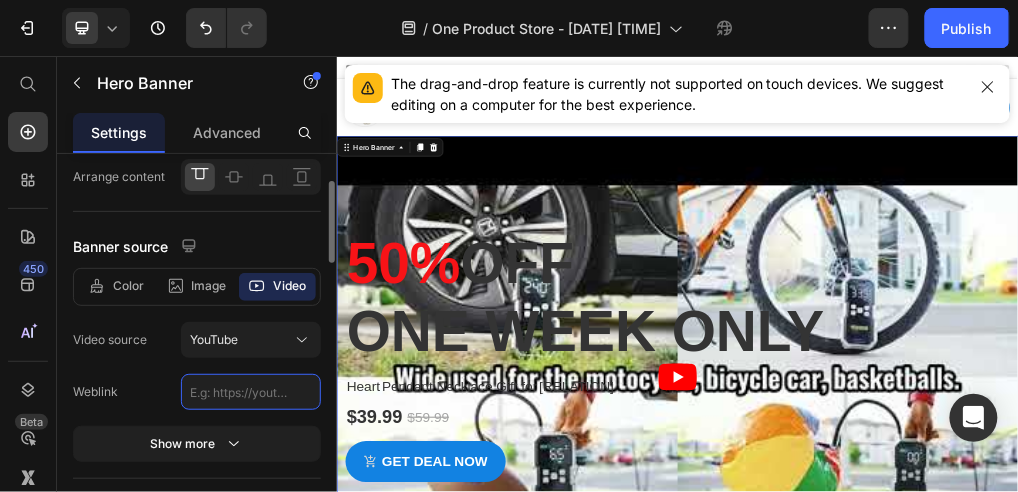 paste on "https://youtu.be/KPviyXHvtOY" 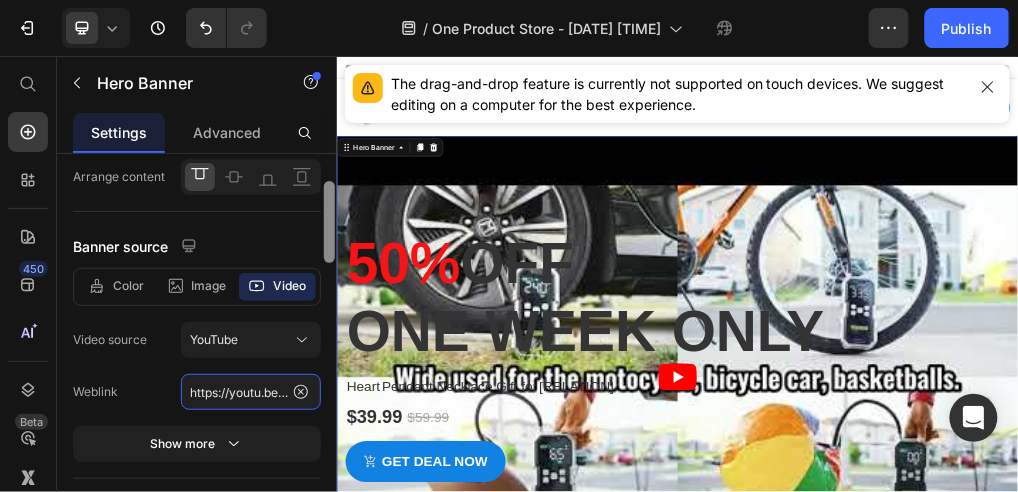 scroll, scrollTop: 0, scrollLeft: 72, axis: horizontal 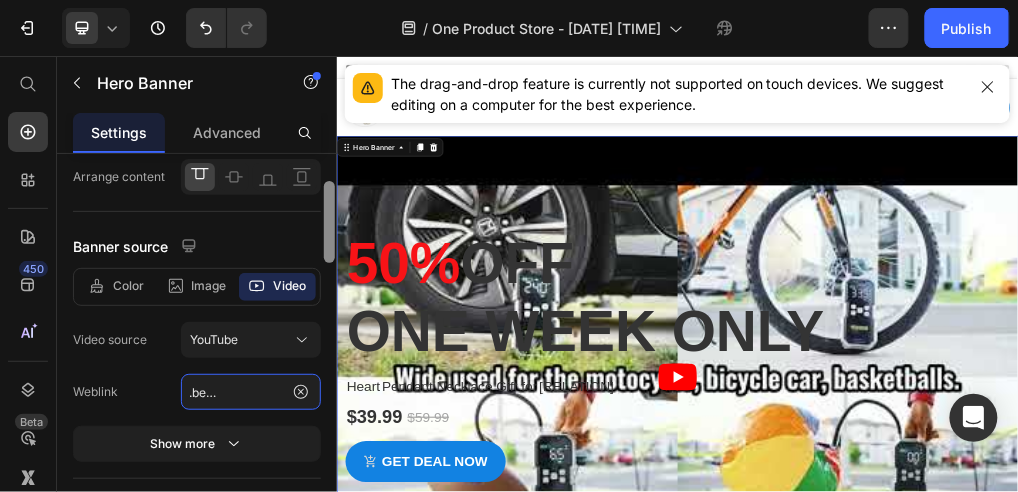 type on "https://youtu.be/KPviyXHvtOY" 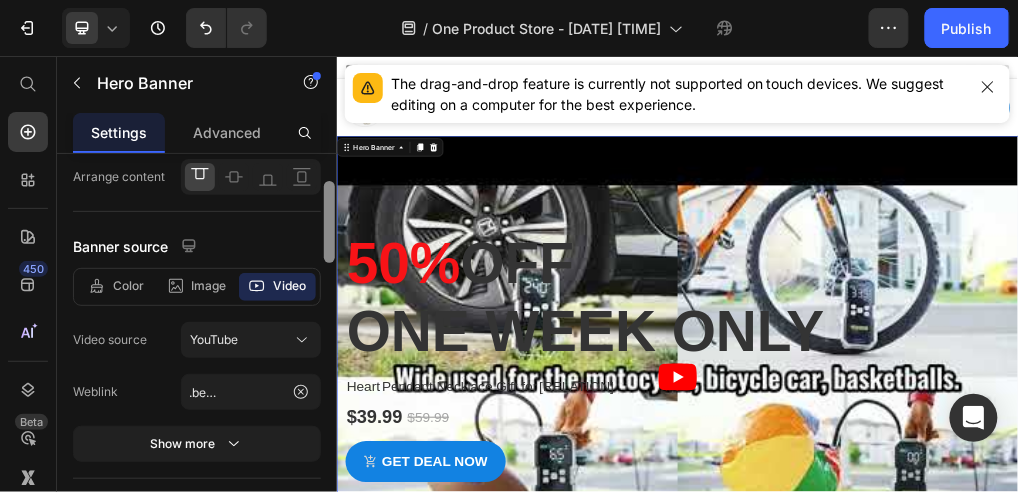 click at bounding box center (329, 352) 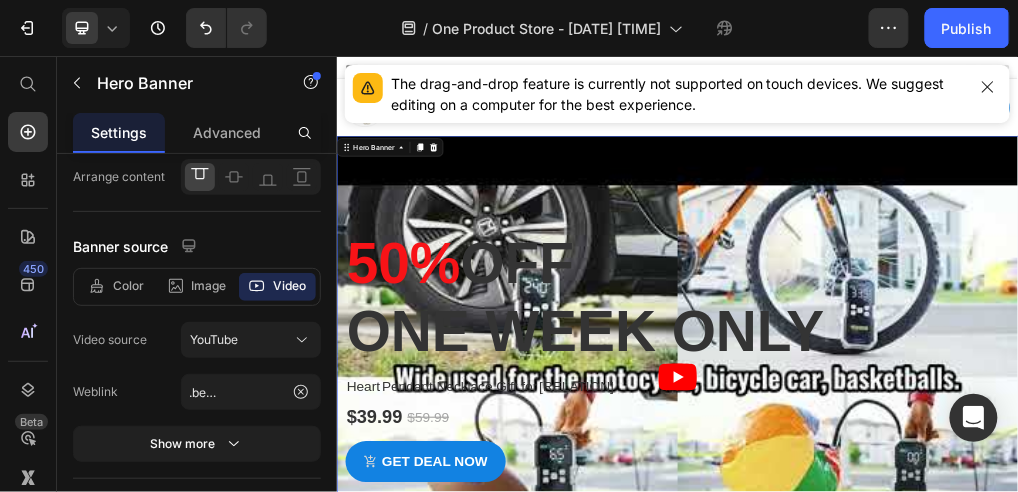 scroll, scrollTop: 529, scrollLeft: 0, axis: vertical 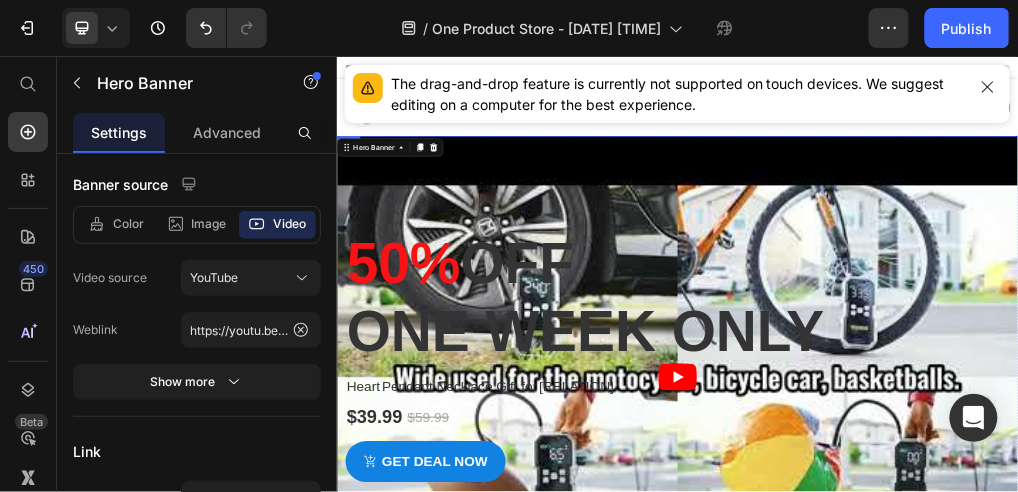 click on "50%  off one week only Heading Heart Pendant Necklace Gift for Daughter Product Title $39.99 Product Price $59.99 Product Price Row Get deal now Product Cart Button 00 Days 21 Hours 21 Minutes 02 Seconds Countdown Timer Product Row" at bounding box center [936, 556] 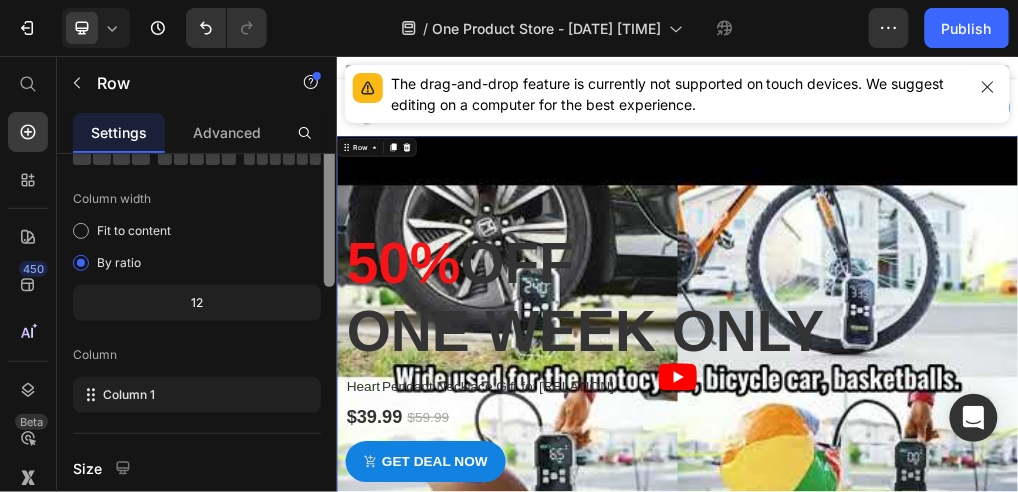scroll, scrollTop: 333, scrollLeft: 0, axis: vertical 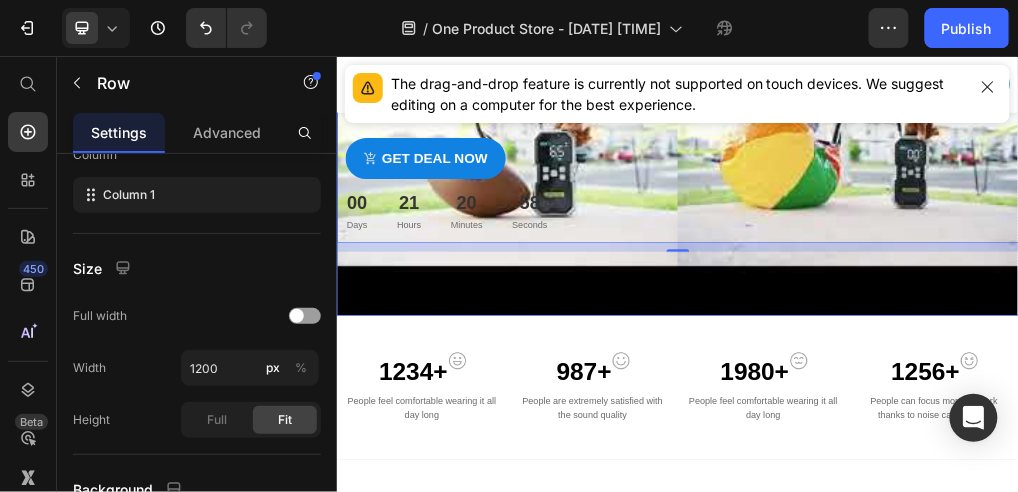 click at bounding box center [936, 88] 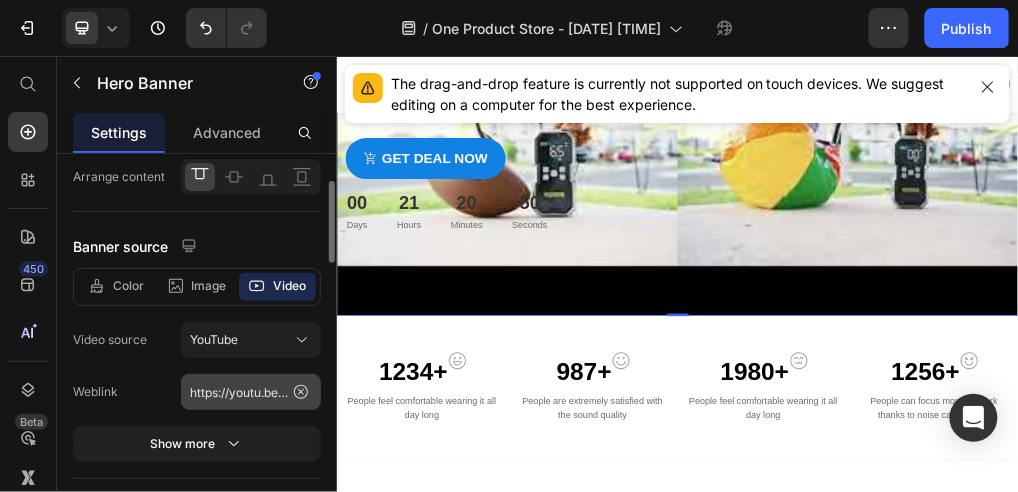 scroll, scrollTop: 266, scrollLeft: 0, axis: vertical 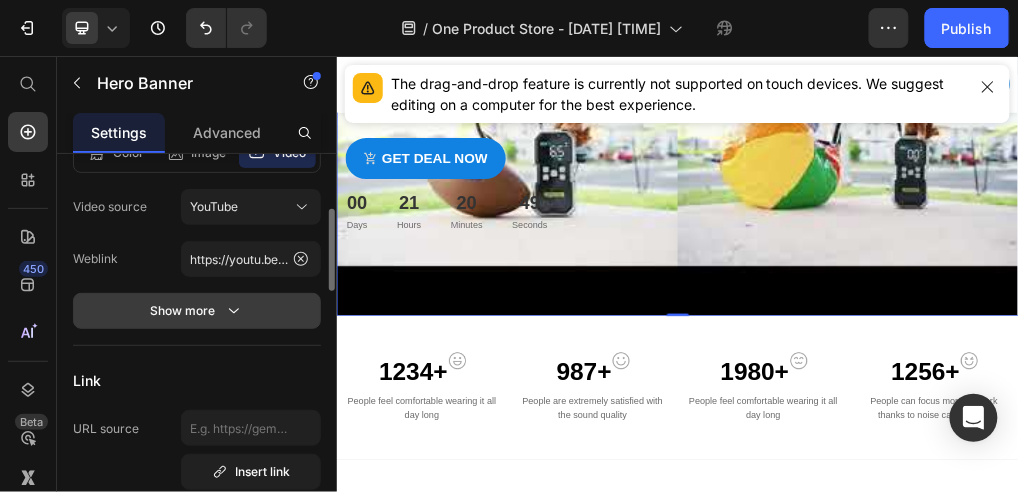 click 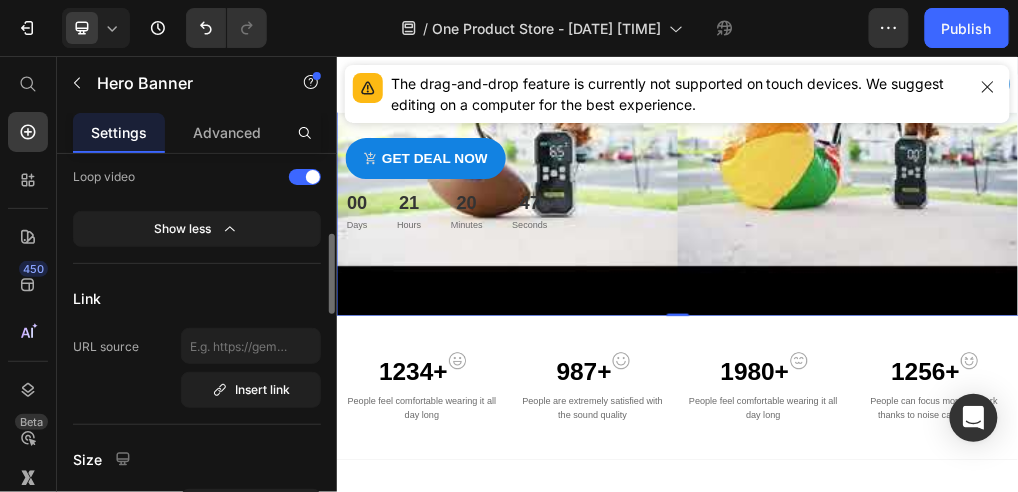 scroll, scrollTop: 466, scrollLeft: 0, axis: vertical 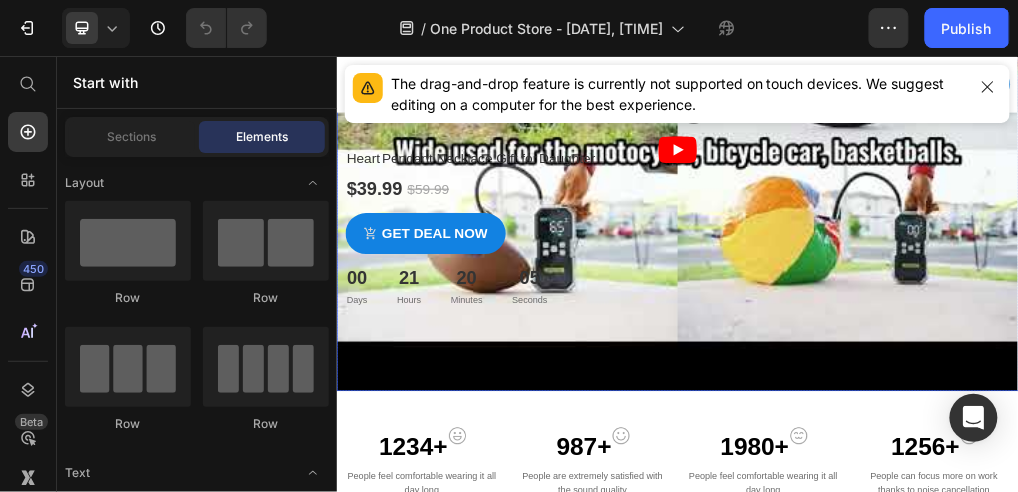 click at bounding box center (936, 221) 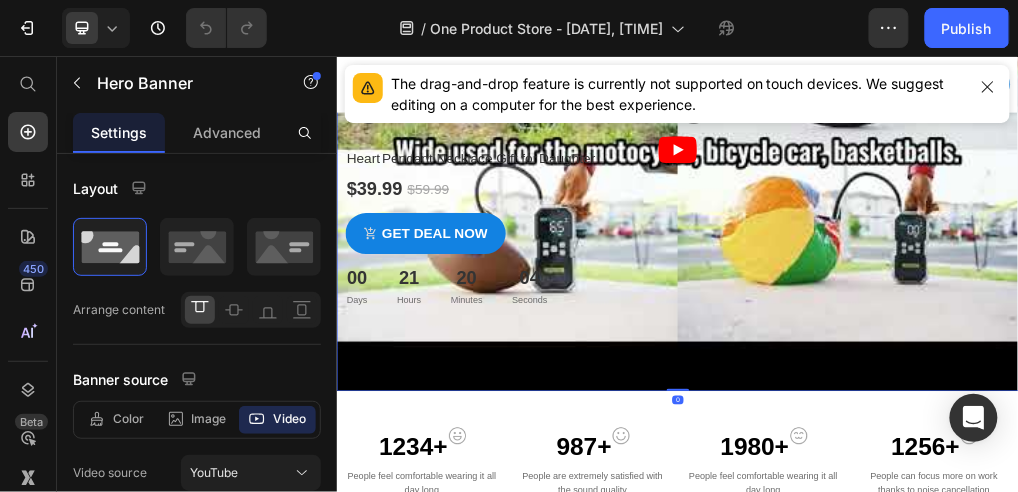click at bounding box center [936, 221] 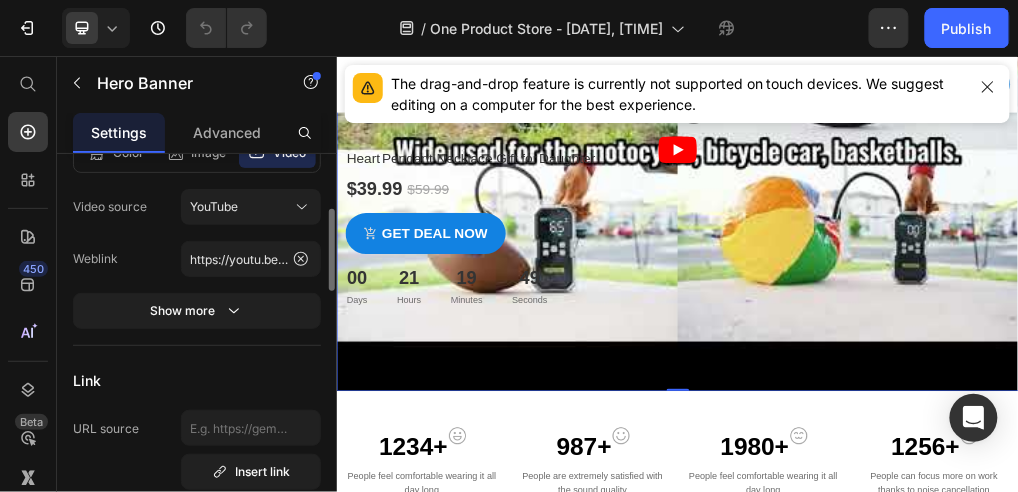 scroll, scrollTop: 333, scrollLeft: 0, axis: vertical 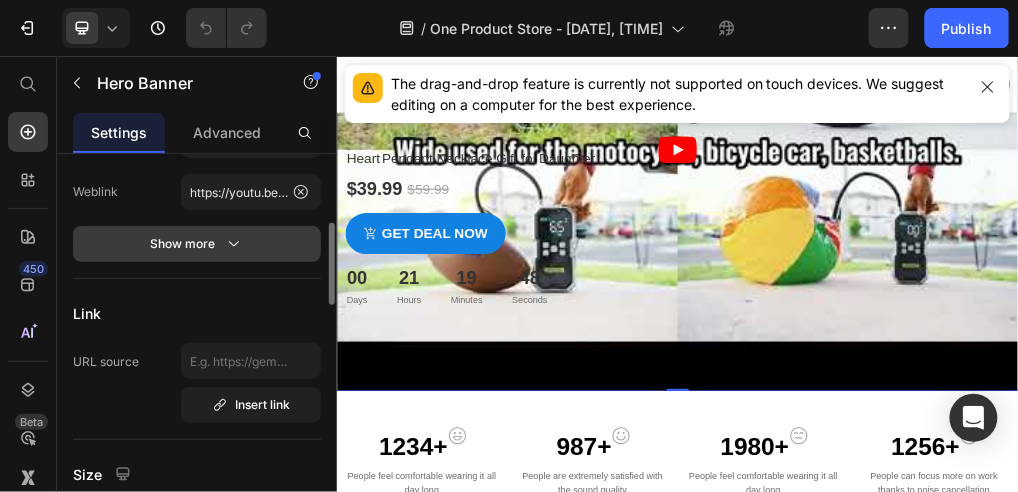 click 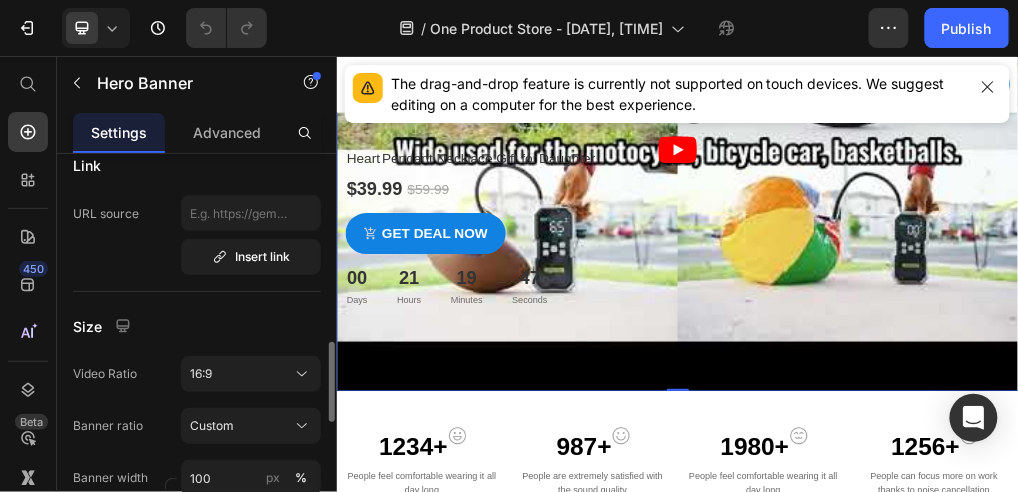 scroll, scrollTop: 600, scrollLeft: 0, axis: vertical 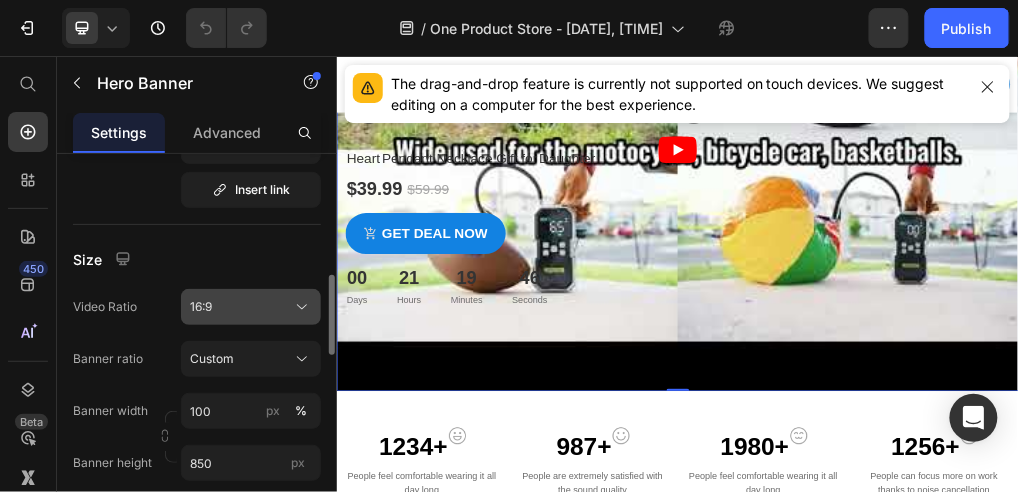 click on "16:9" at bounding box center (251, 307) 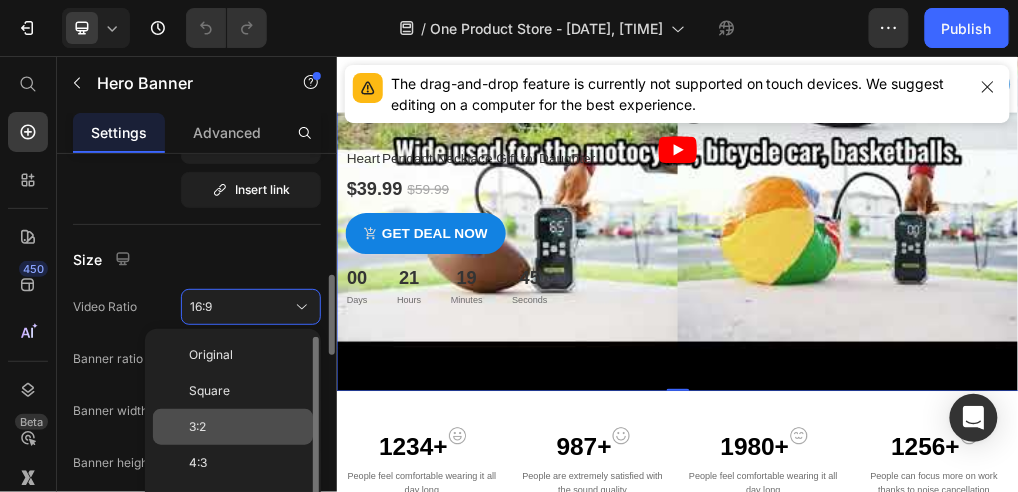 scroll, scrollTop: 16, scrollLeft: 0, axis: vertical 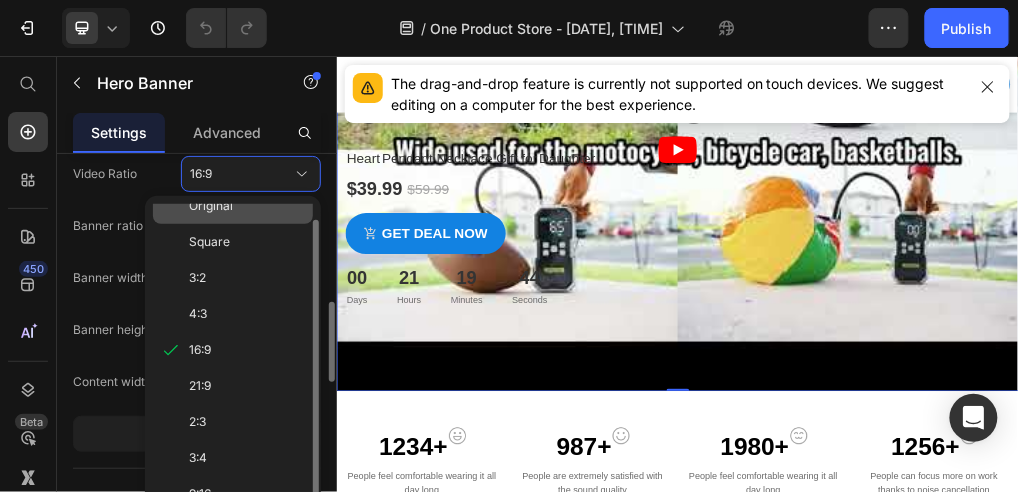 click on "Original" at bounding box center (211, 206) 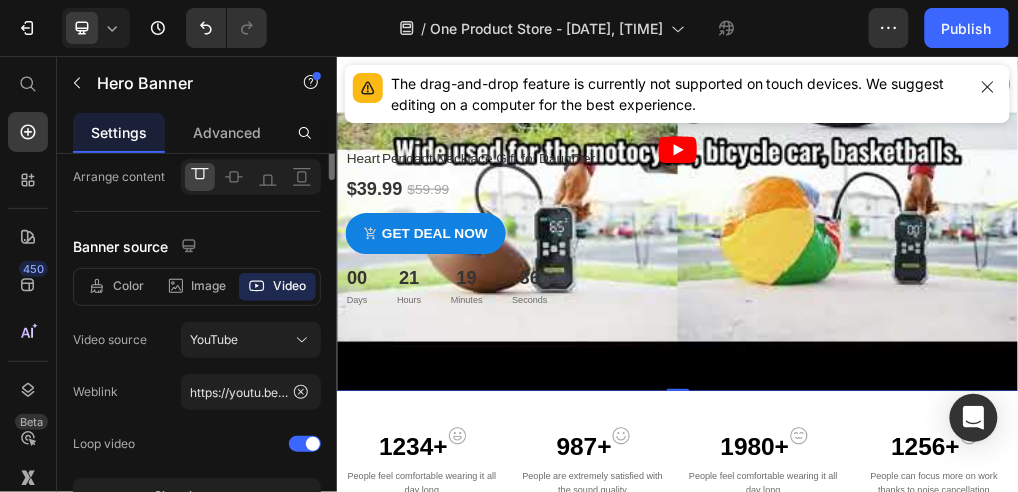 scroll, scrollTop: 0, scrollLeft: 0, axis: both 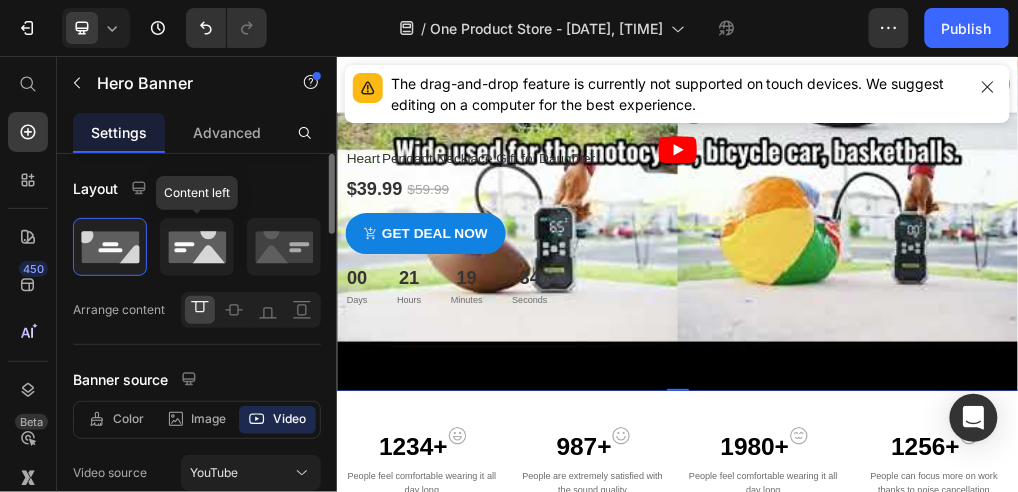 click 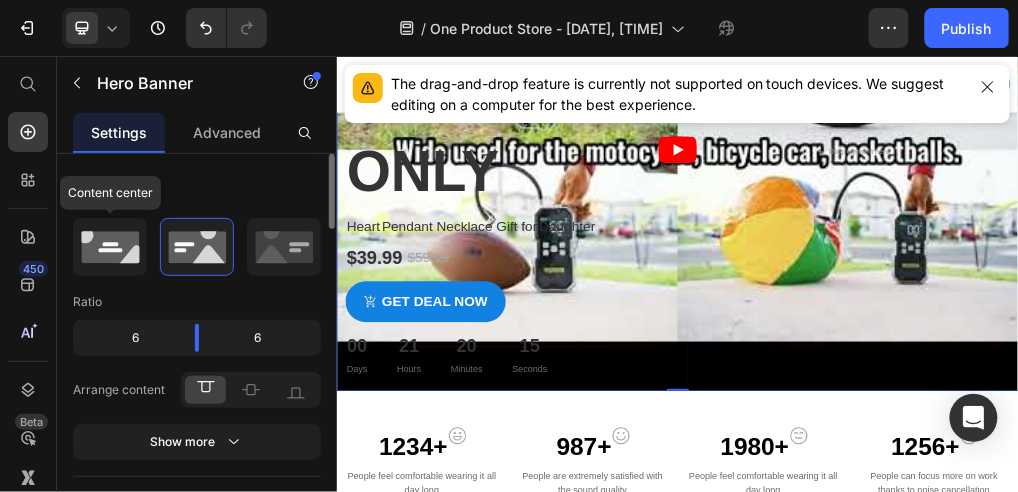 click 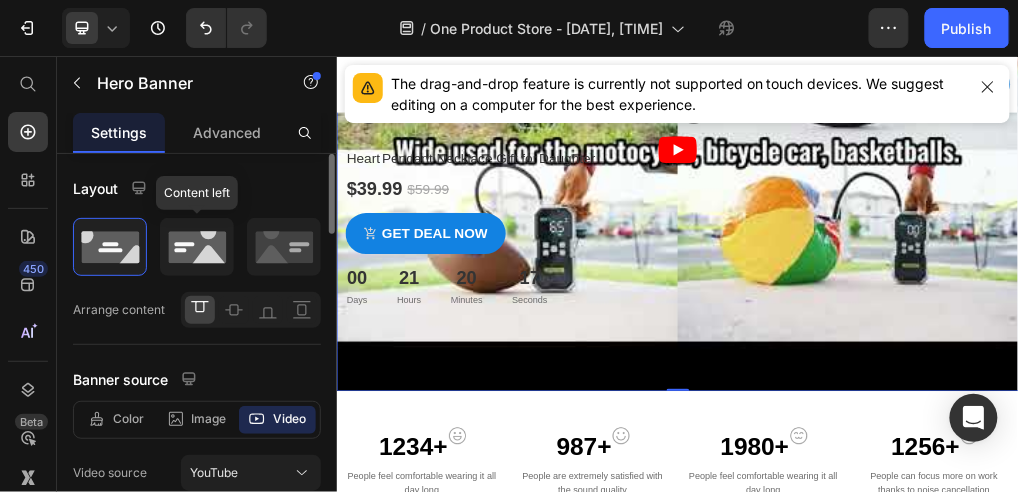 click 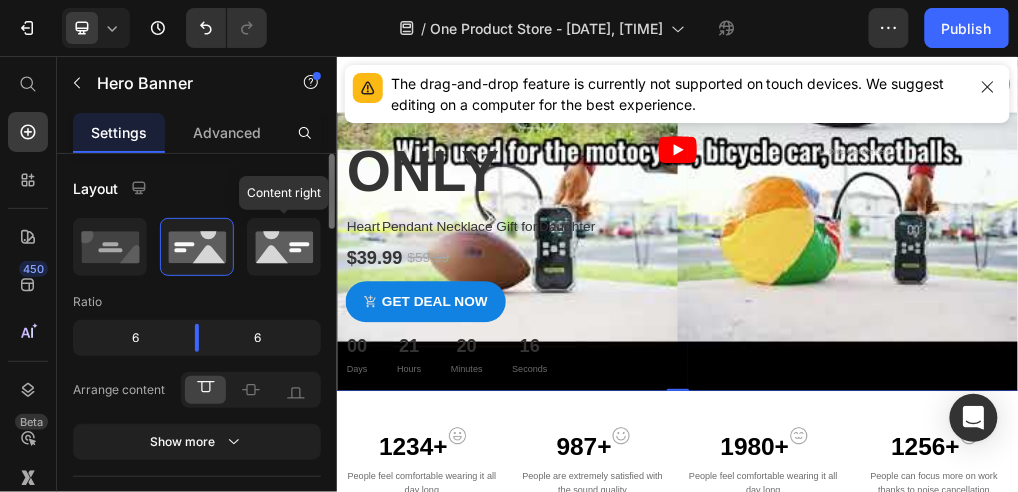 click 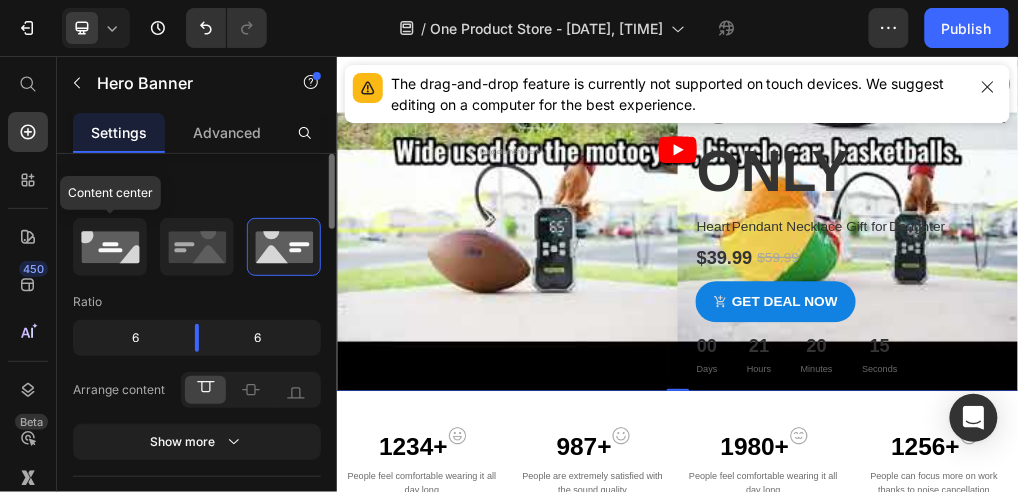 click 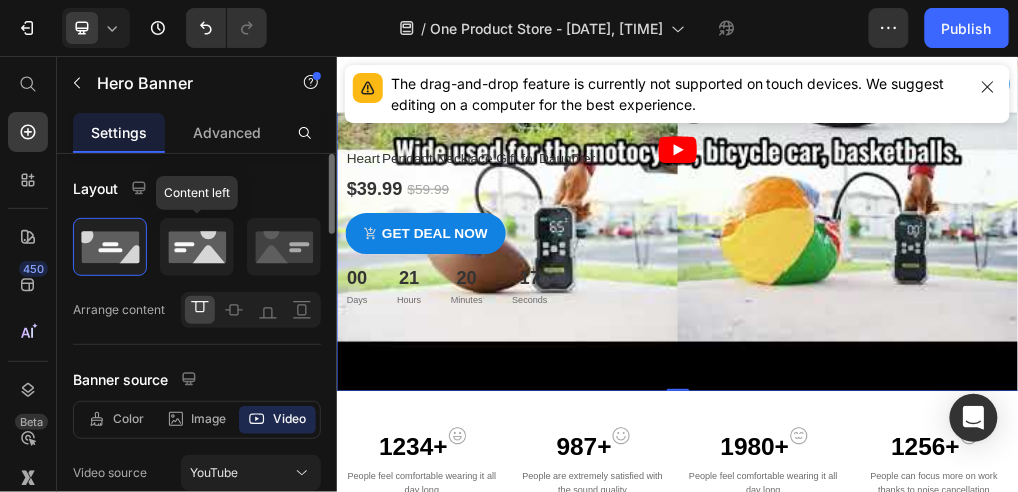 scroll, scrollTop: 66, scrollLeft: 0, axis: vertical 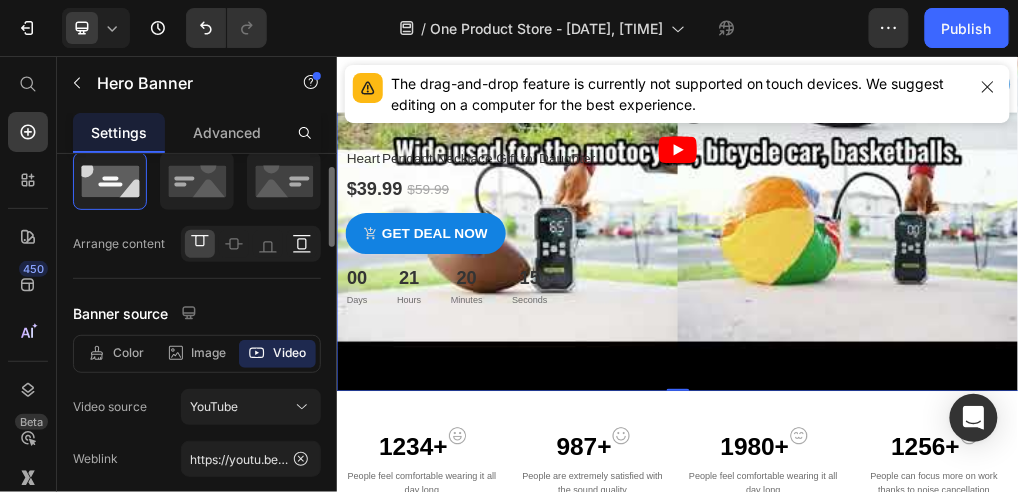 click 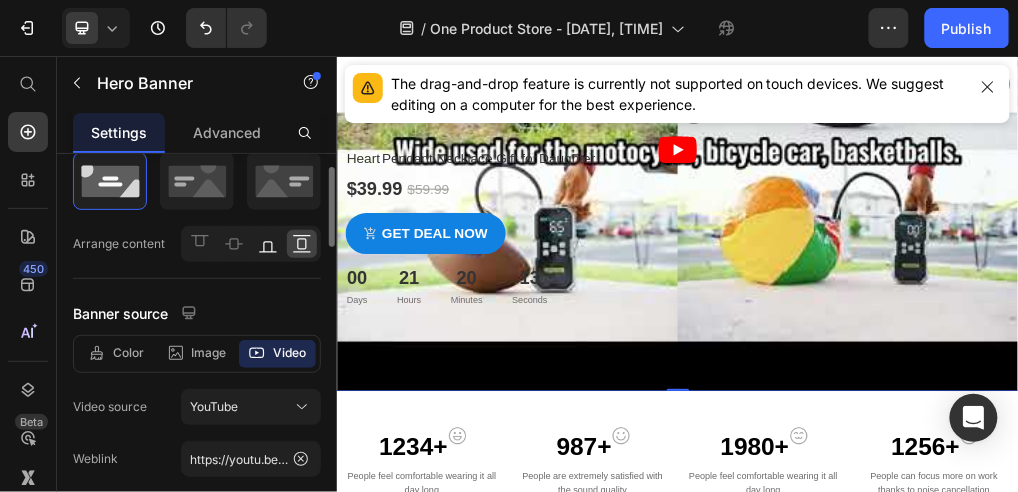 click 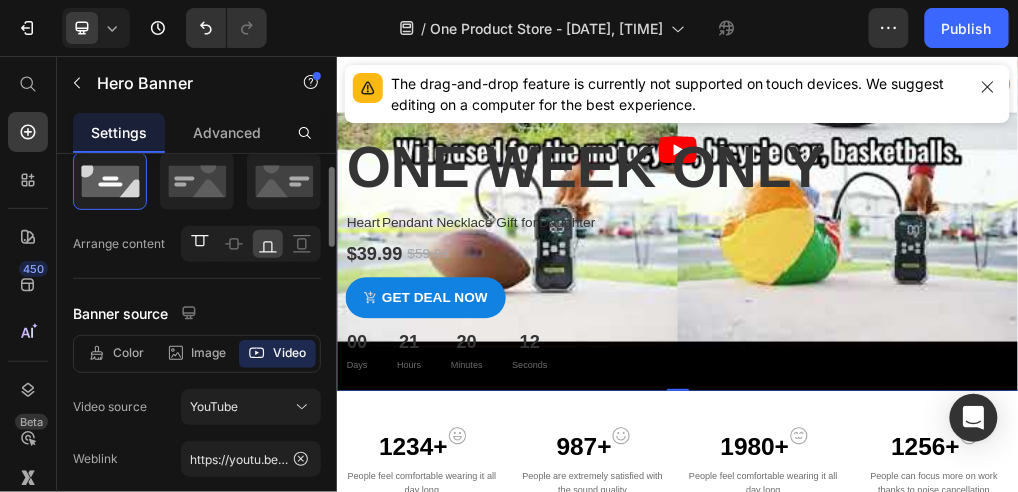 click 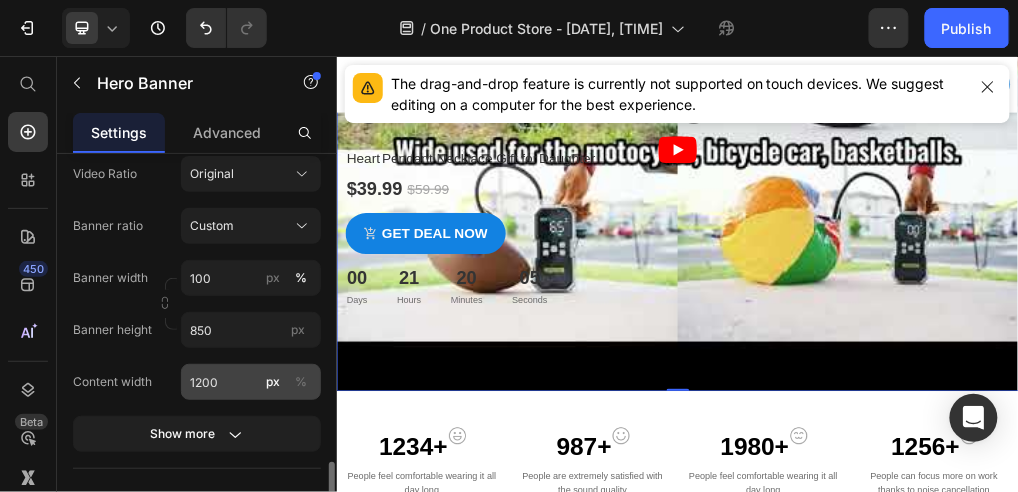 scroll, scrollTop: 866, scrollLeft: 0, axis: vertical 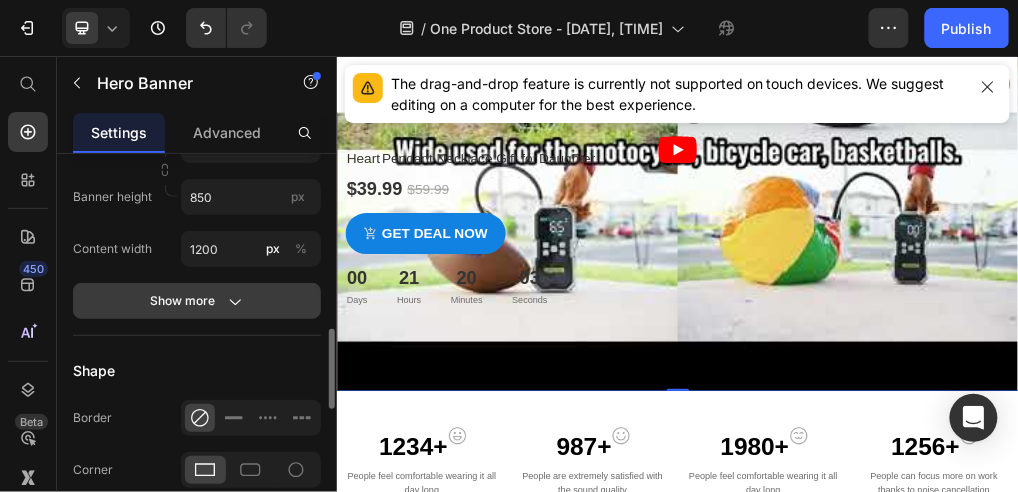 click on "Show more" at bounding box center [197, 301] 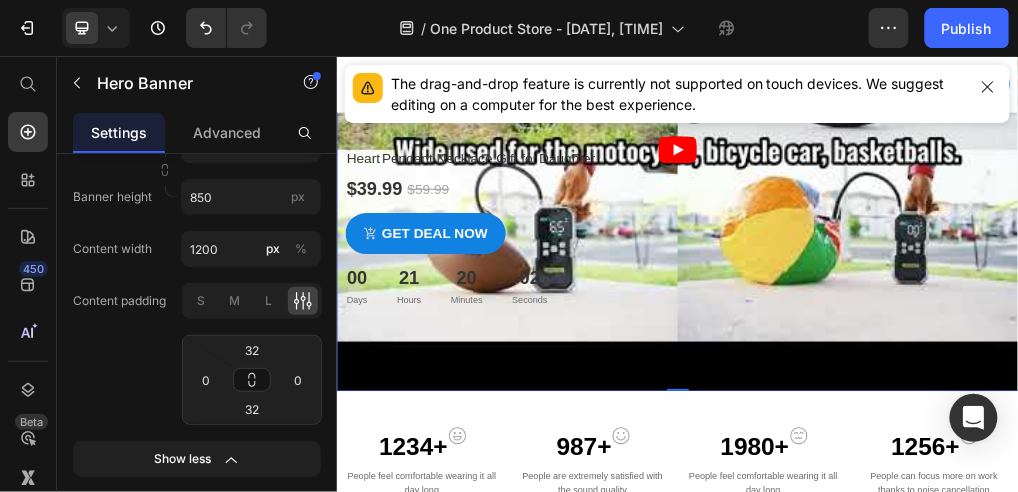 scroll, scrollTop: 1066, scrollLeft: 0, axis: vertical 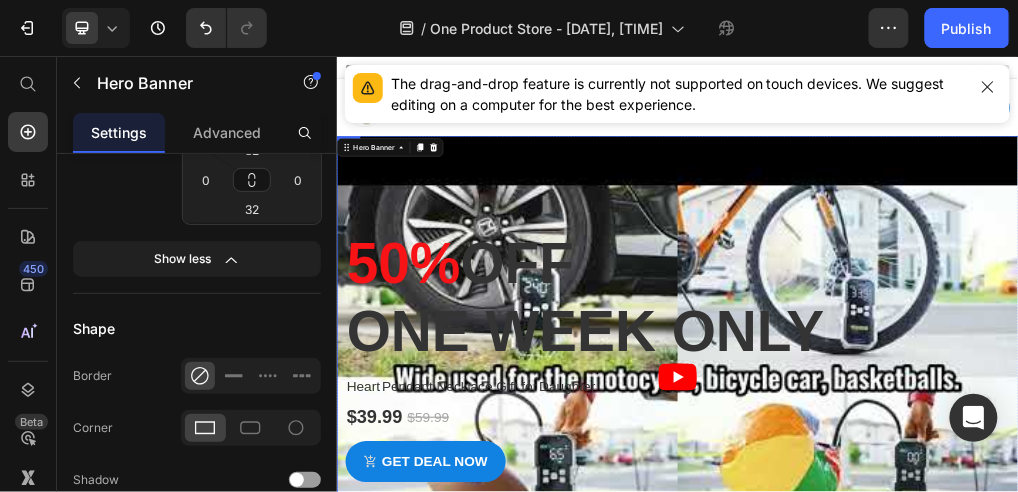 click on "50%  off one week only Heading Heart Pendant Necklace Gift for Daughter Product Title $39.99 Product Price $59.99 Product Price Row Get deal now Product Cart Button 00 Days 21 Hours 19 Minutes 59 Seconds Countdown Timer Product Row" at bounding box center [936, 556] 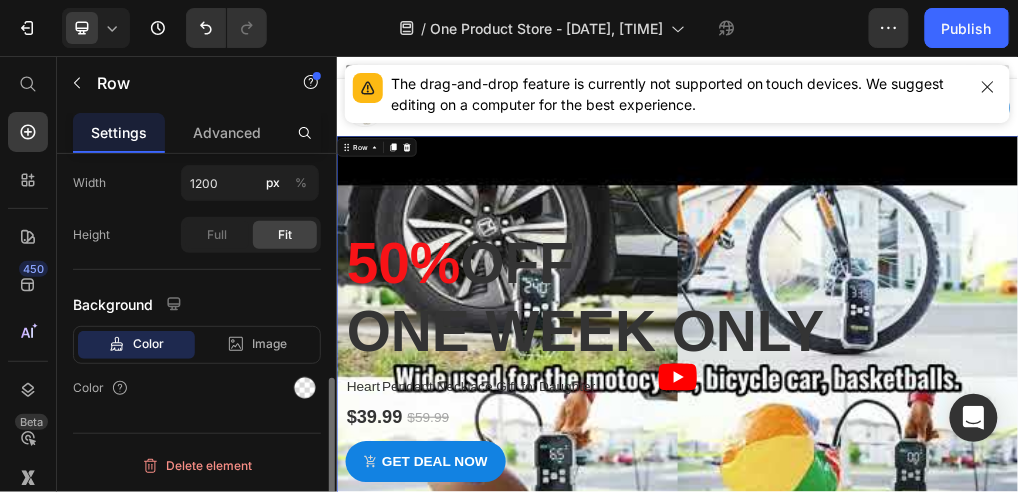 scroll, scrollTop: 0, scrollLeft: 0, axis: both 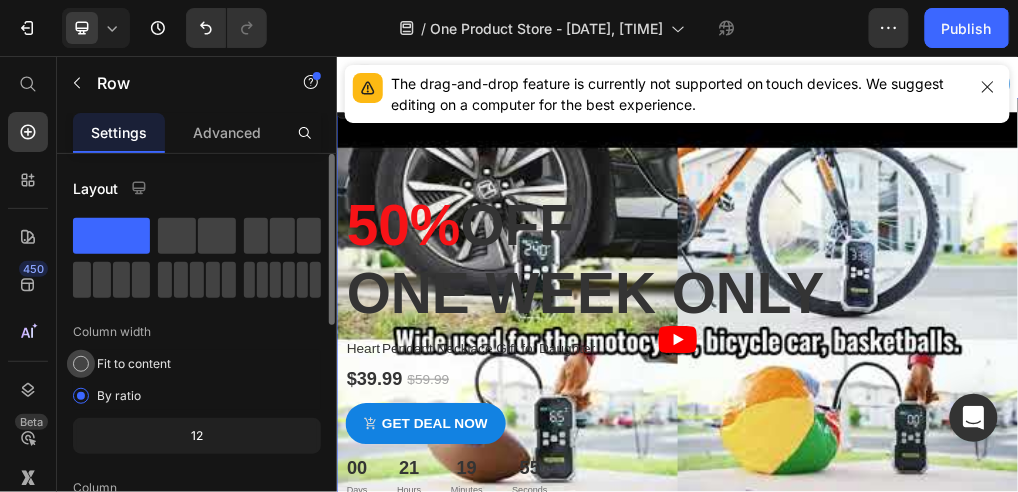 click at bounding box center [81, 364] 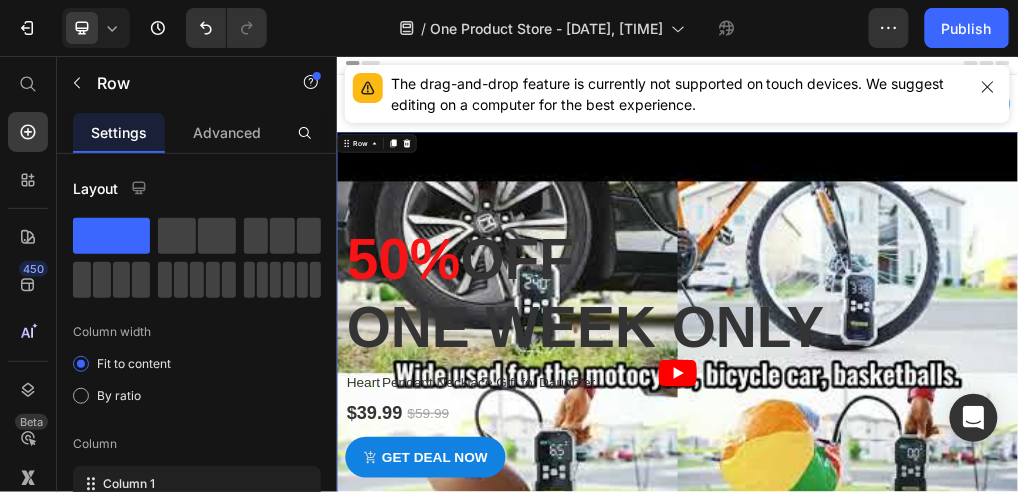 scroll, scrollTop: 0, scrollLeft: 0, axis: both 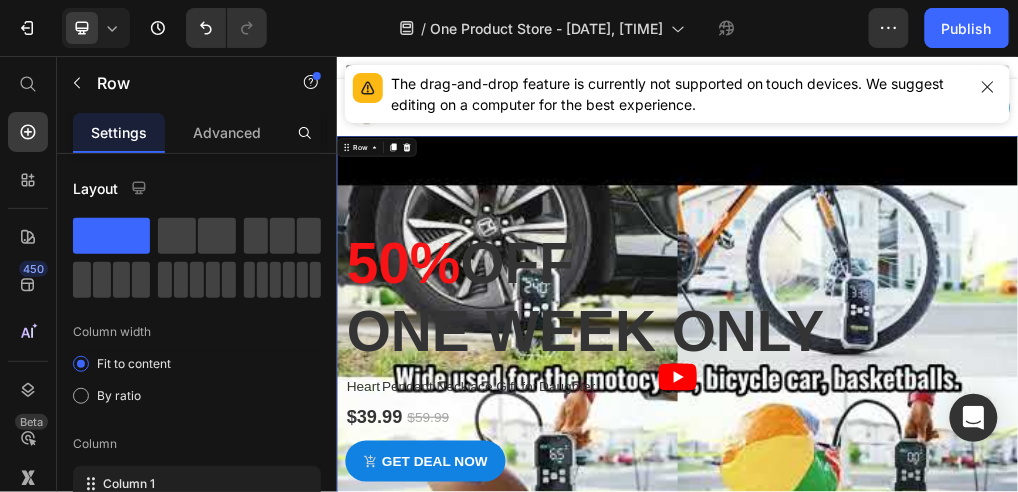 click on "50%  off one week only Heading Heart Pendant Necklace Gift for Daughter Product Title $39.99 Product Price $59.99 Product Price Row Get deal now Product Cart Button 00 Days 21 Hours 20 Minutes 14 Seconds Countdown Timer Product Row   16" at bounding box center [936, 556] 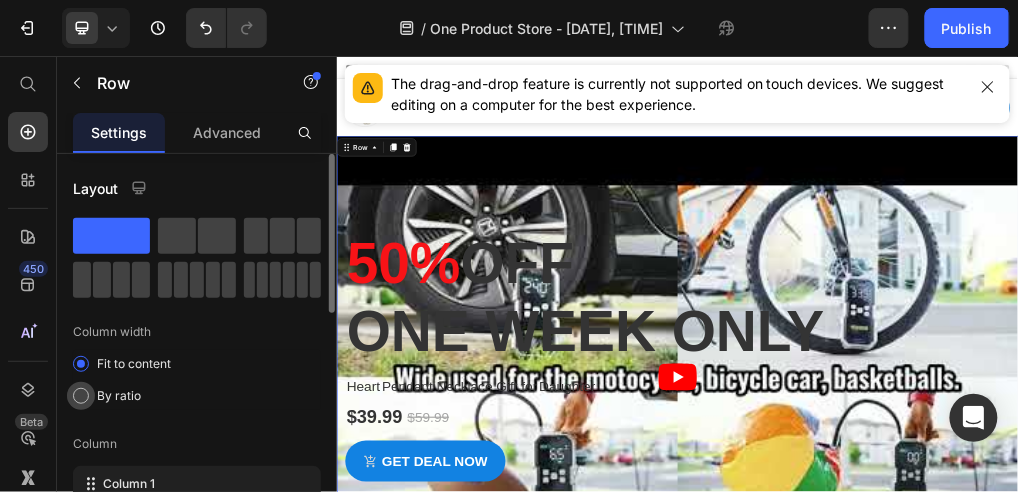 click at bounding box center [81, 396] 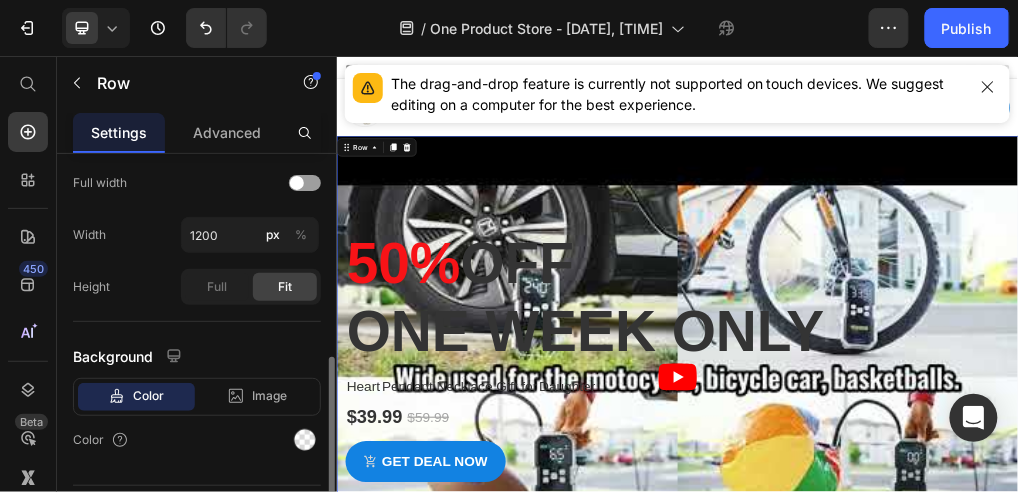scroll, scrollTop: 513, scrollLeft: 0, axis: vertical 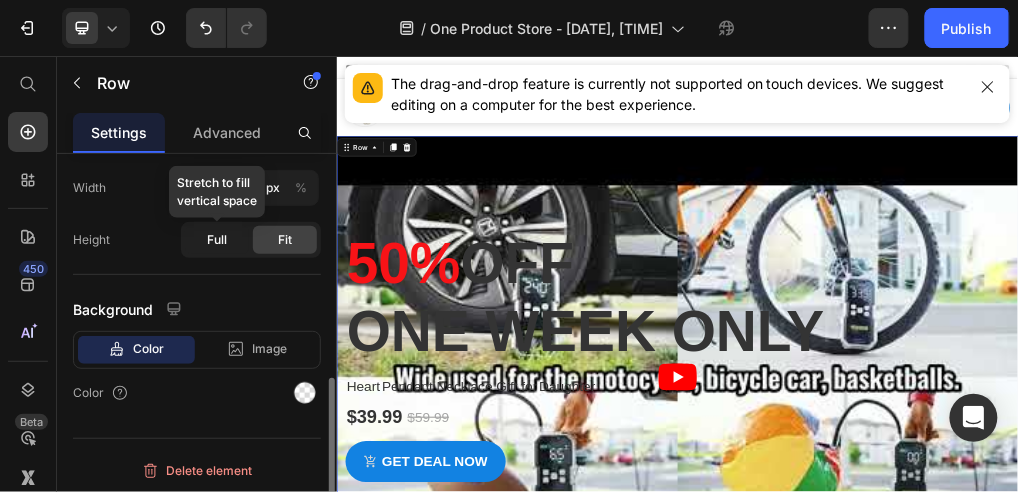 click on "Full" 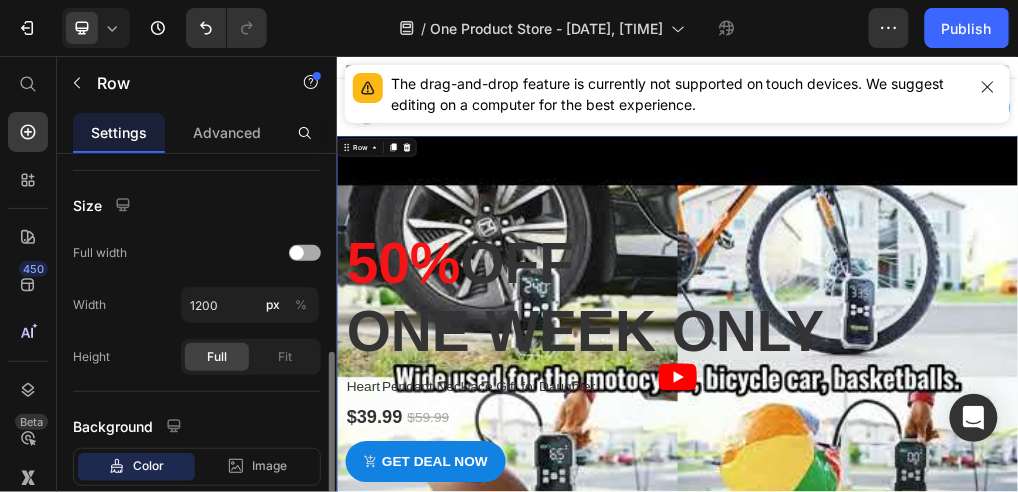 click at bounding box center (305, 253) 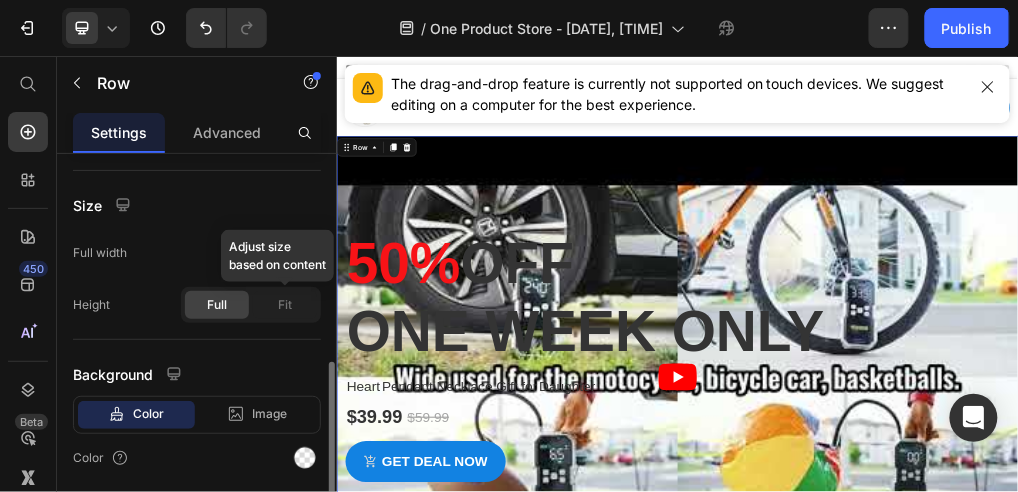 click on "Fit" 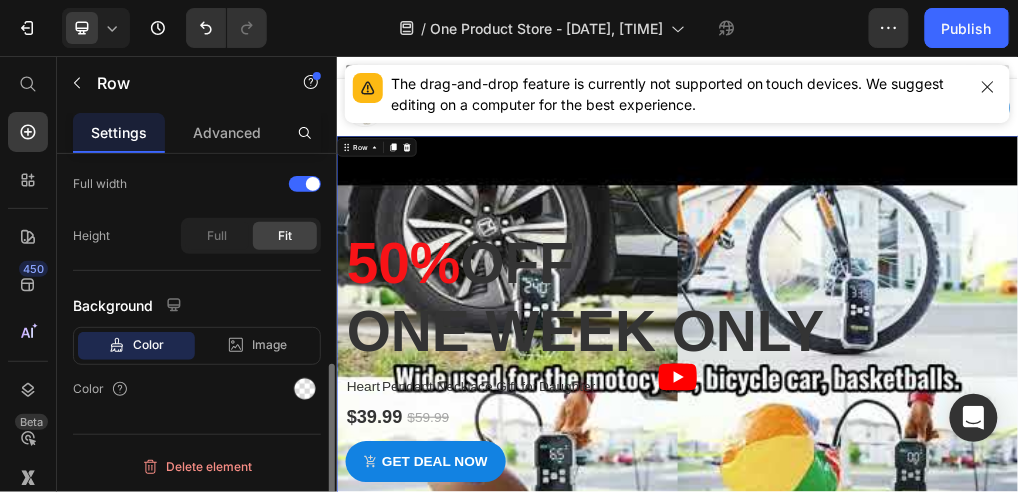 scroll, scrollTop: 461, scrollLeft: 0, axis: vertical 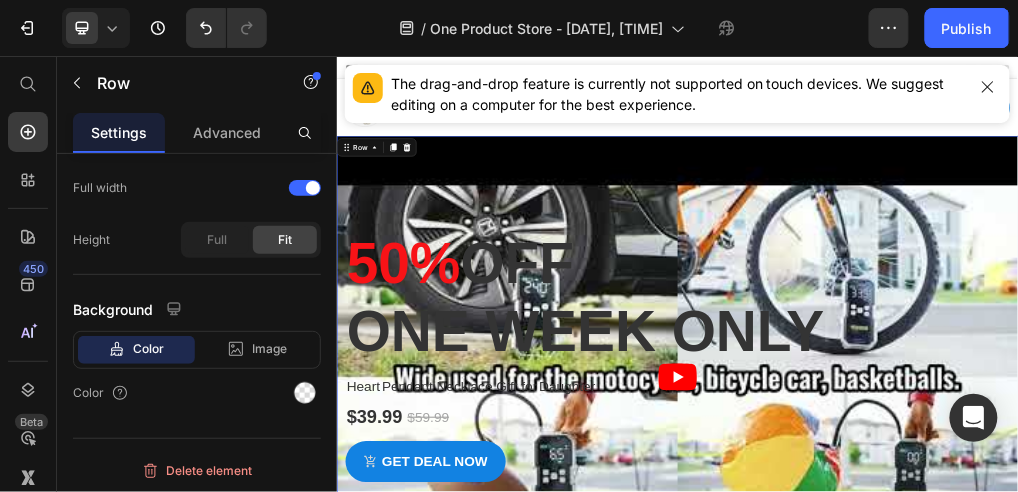 click on "50%  off one week only Heading Heart Pendant Necklace Gift for Daughter Product Title $39.99 Product Price $59.99 Product Price Row Get deal now Product Cart Button 00 Days 21 Hours 20 Minutes 07 Seconds Countdown Timer Product Row   16" at bounding box center [936, 556] 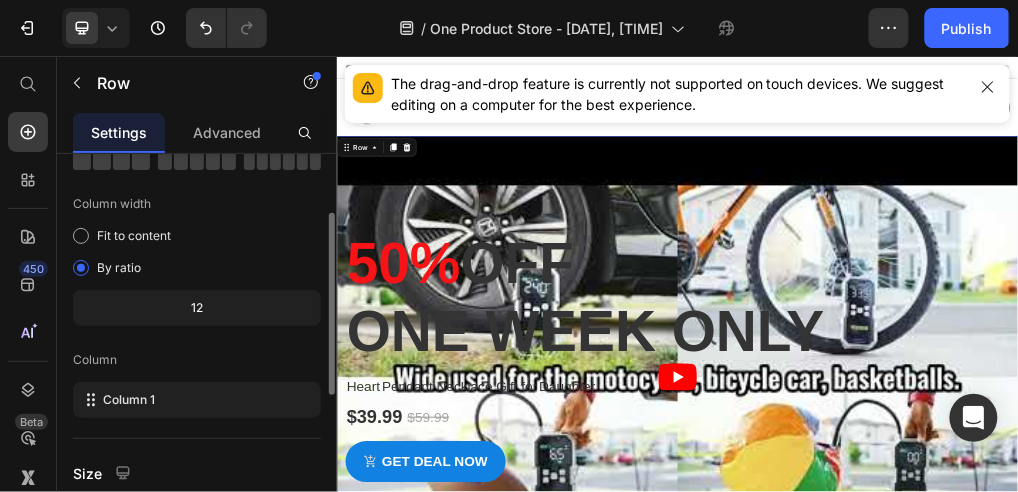 scroll, scrollTop: 0, scrollLeft: 0, axis: both 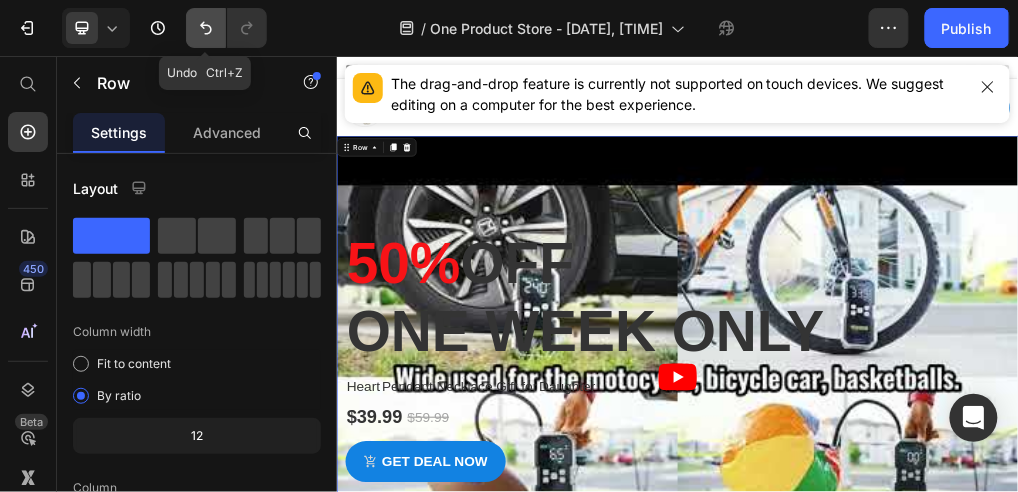 click 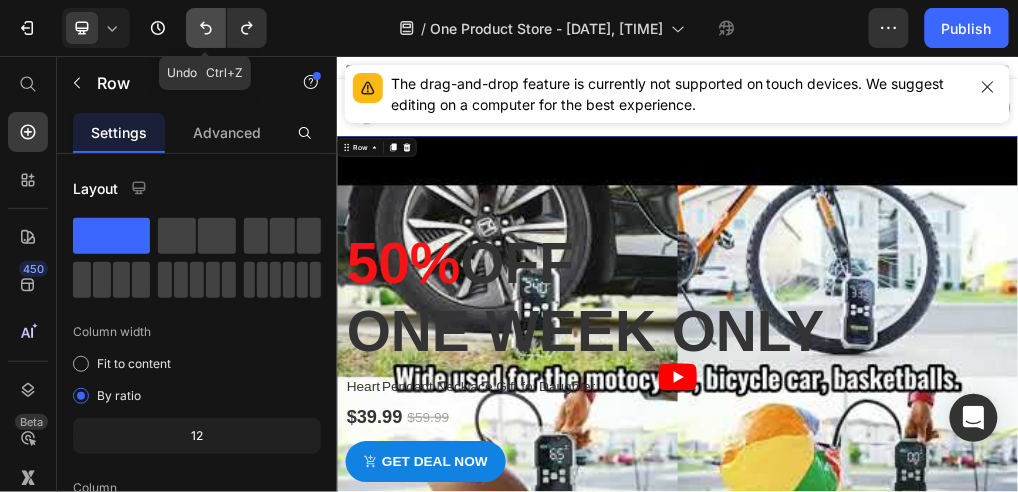 click 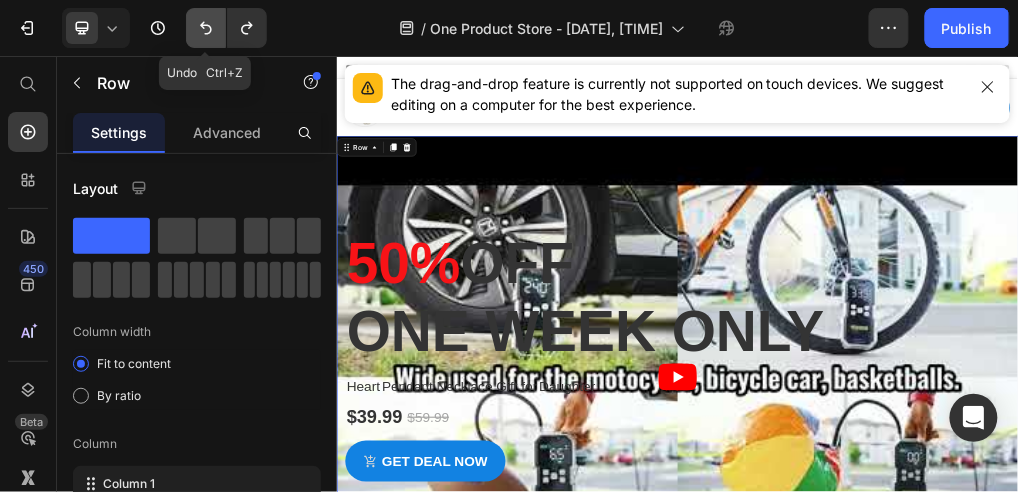 click 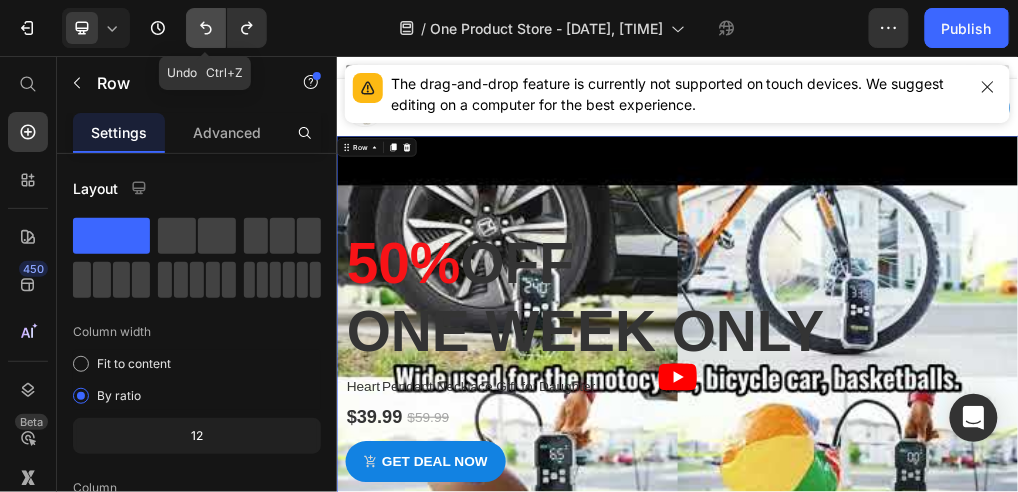 click 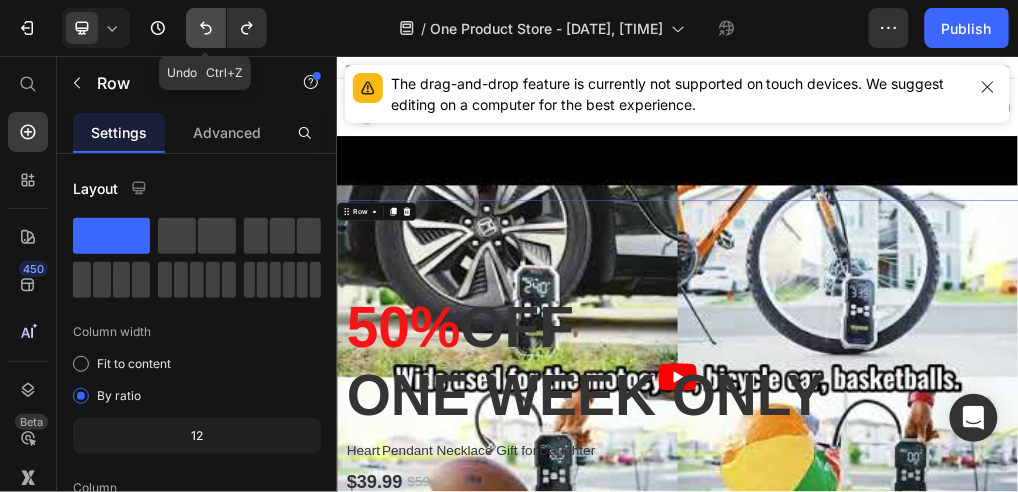 click 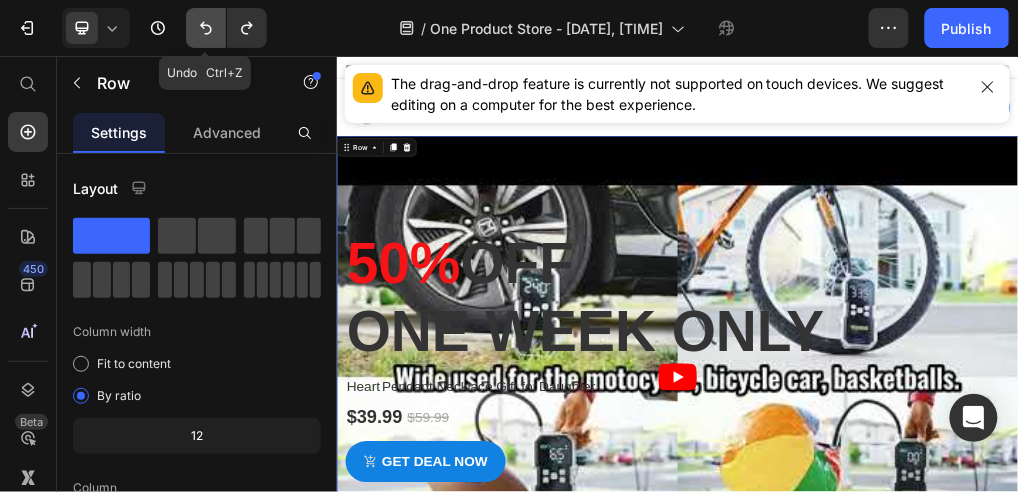 click 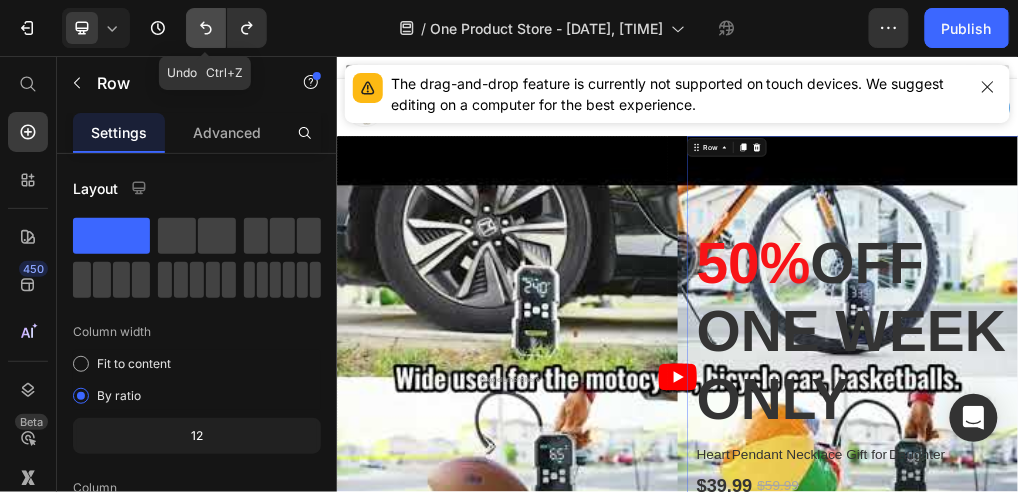 click 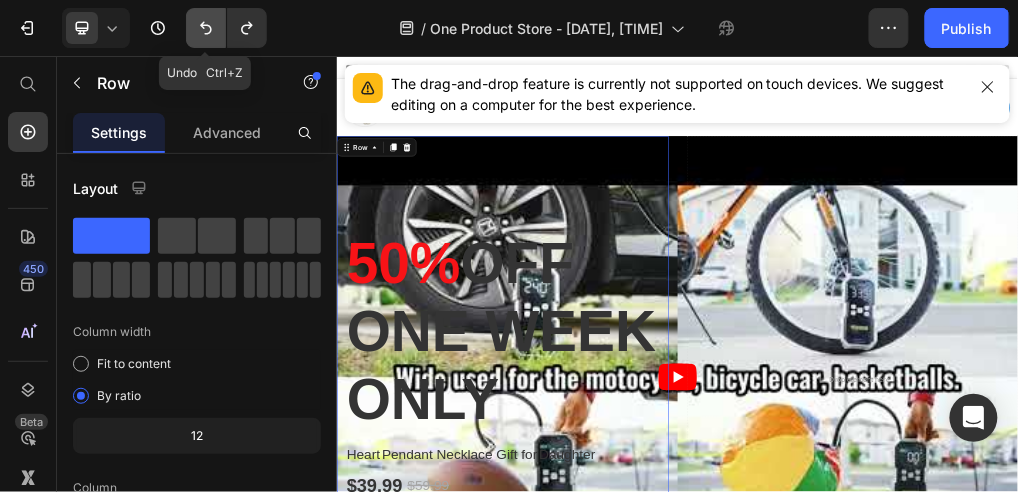 click 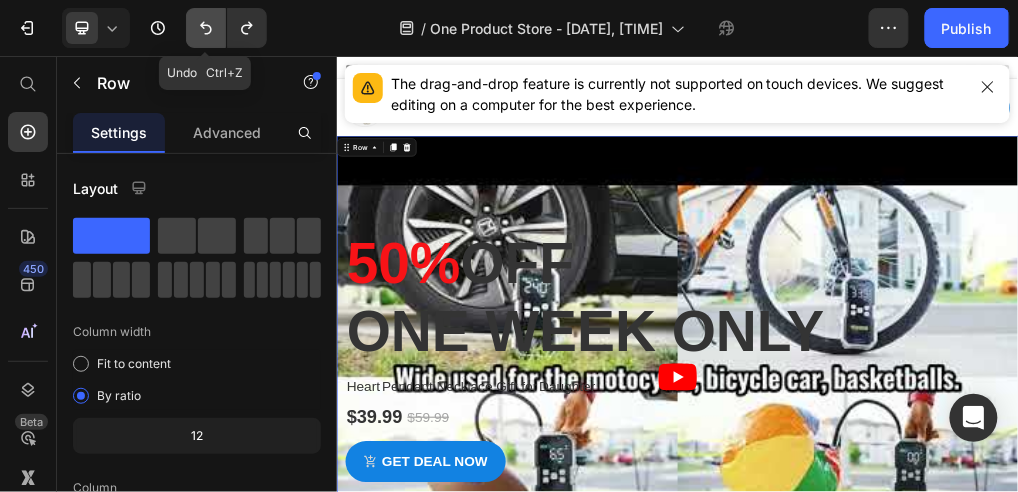 click 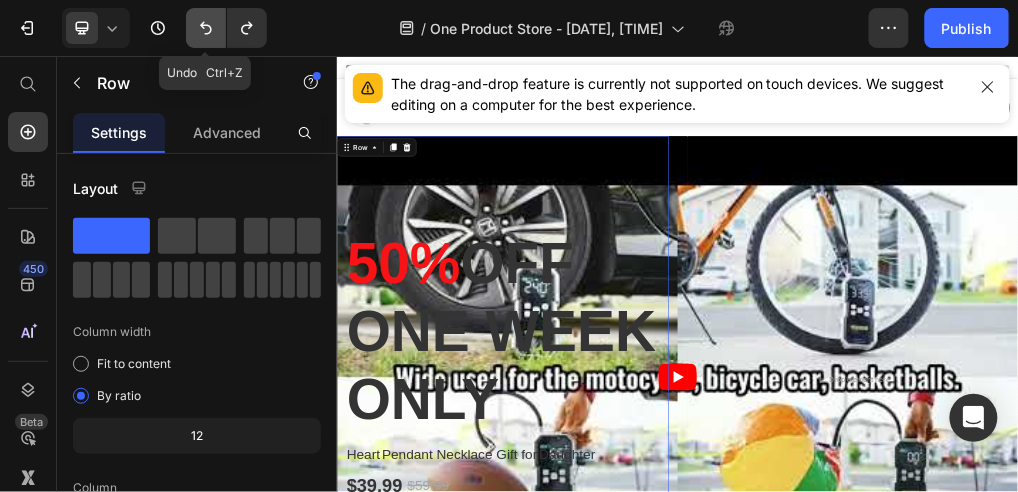 click 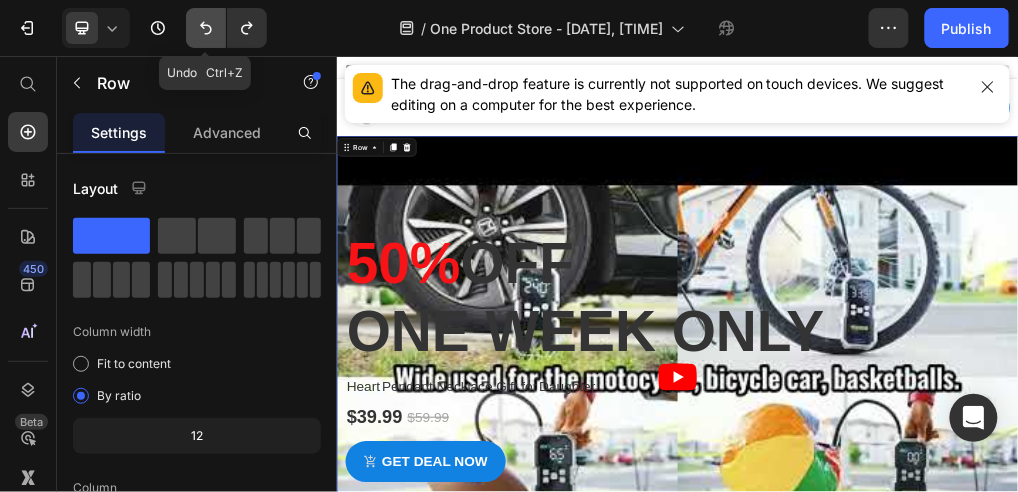 click 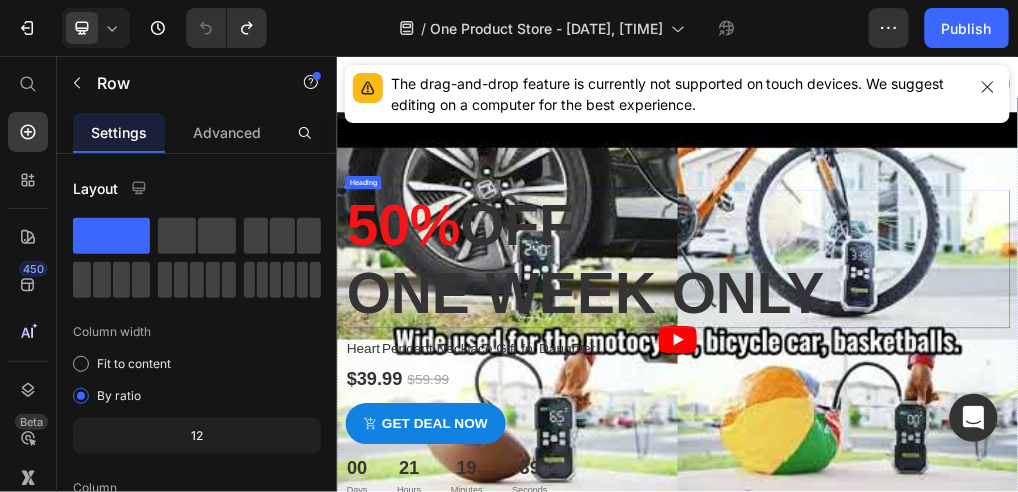 scroll, scrollTop: 0, scrollLeft: 0, axis: both 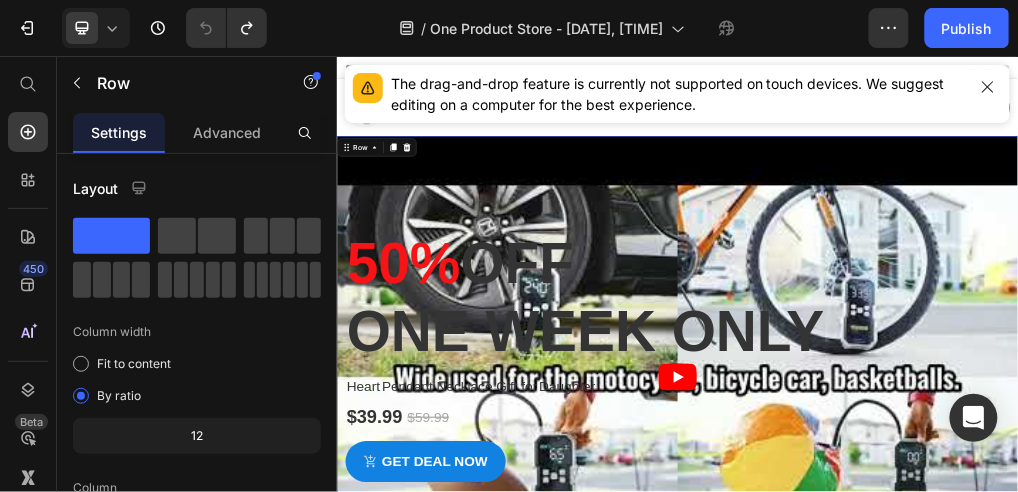 click on "50%  off one week only Heading Heart Pendant Necklace Gift for Daughter Product Title $39.99 Product Price $59.99 Product Price Row Get deal now Product Cart Button 00 Days 21 Hours 19 Minutes 39 Seconds Countdown Timer Product Row   16" at bounding box center (936, 556) 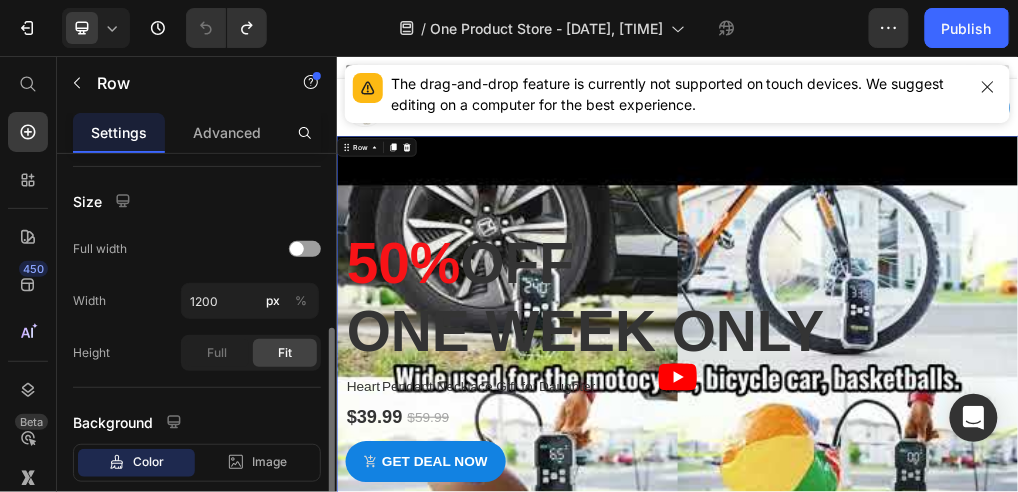 scroll, scrollTop: 513, scrollLeft: 0, axis: vertical 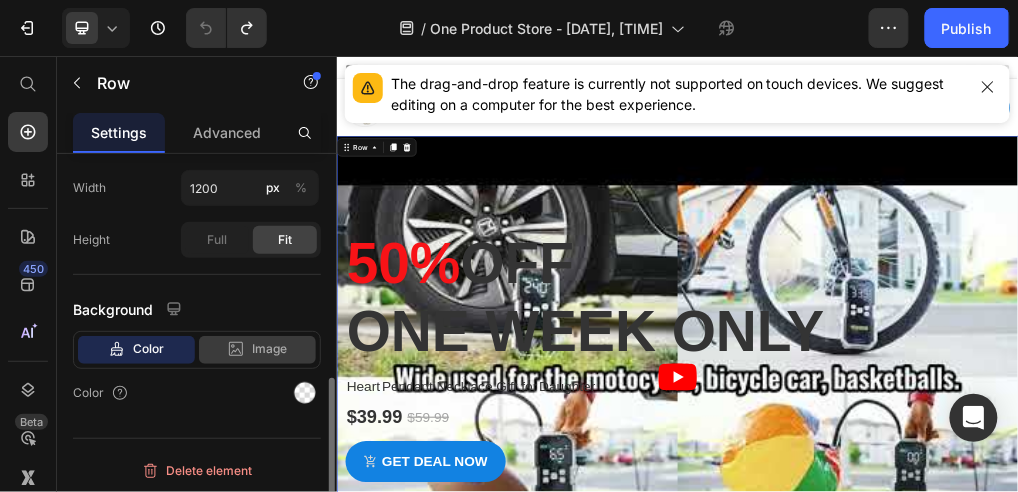 click on "Image" 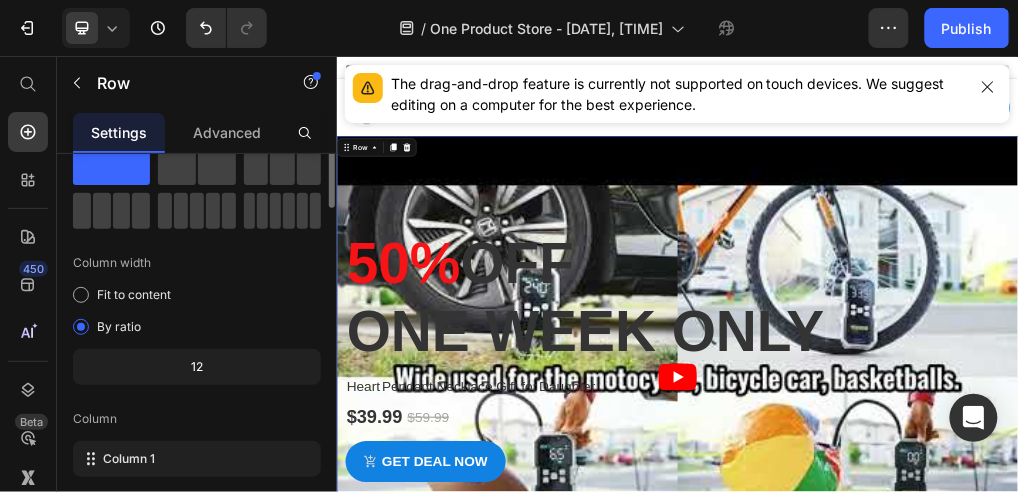 scroll, scrollTop: 0, scrollLeft: 0, axis: both 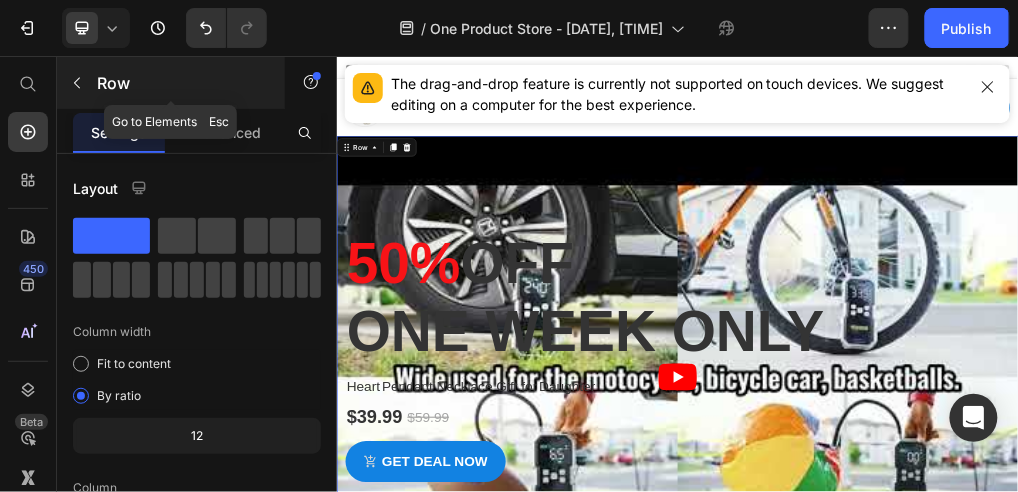 click 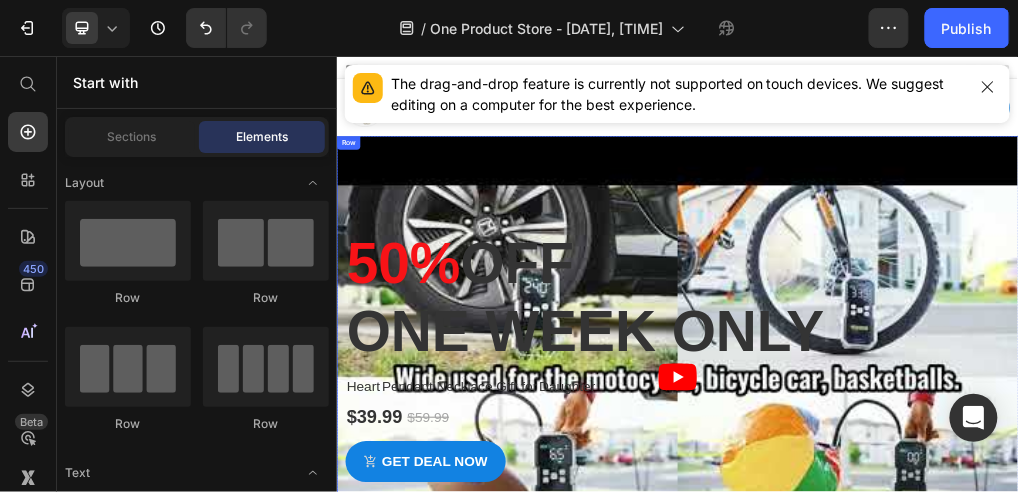 click on "50%  off one week only Heading Heart Pendant Necklace Gift for Daughter Product Title $39.99 Product Price $59.99 Product Price Row Get deal now Product Cart Button 00 Days 21 Hours 19 Minutes 26 Seconds Countdown Timer Product Row" at bounding box center [936, 556] 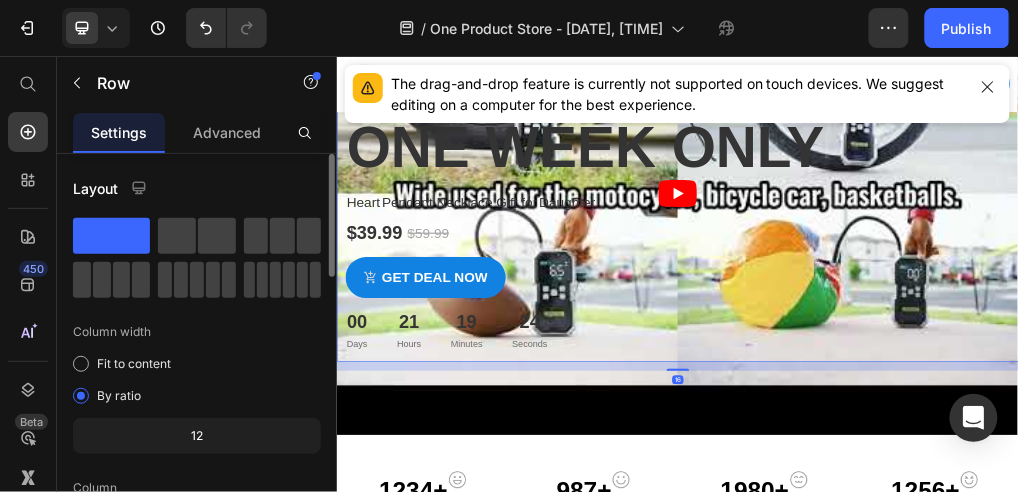 scroll, scrollTop: 333, scrollLeft: 0, axis: vertical 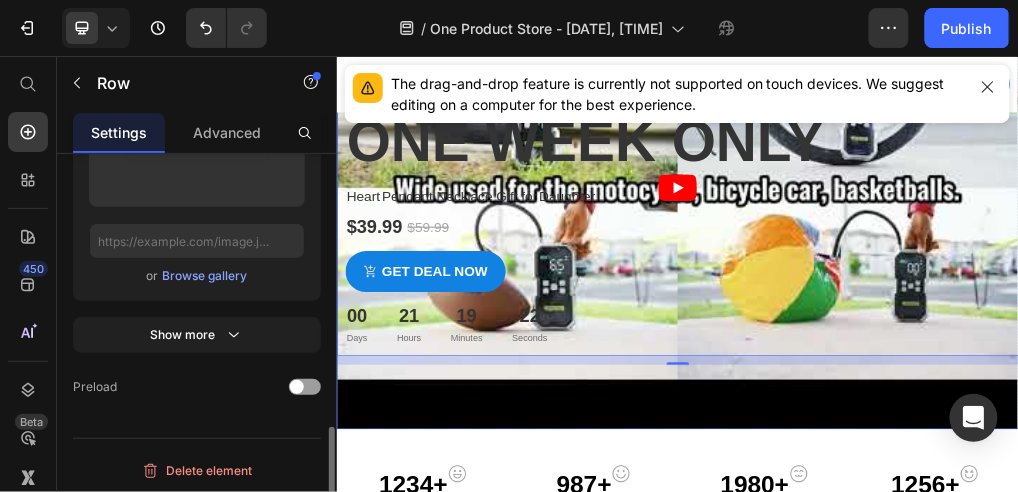 click at bounding box center [936, 288] 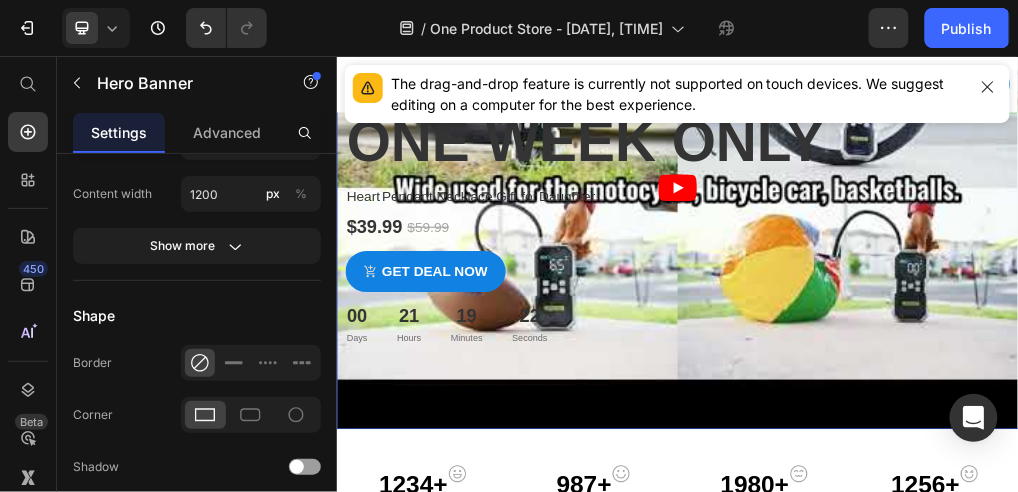 scroll, scrollTop: 0, scrollLeft: 0, axis: both 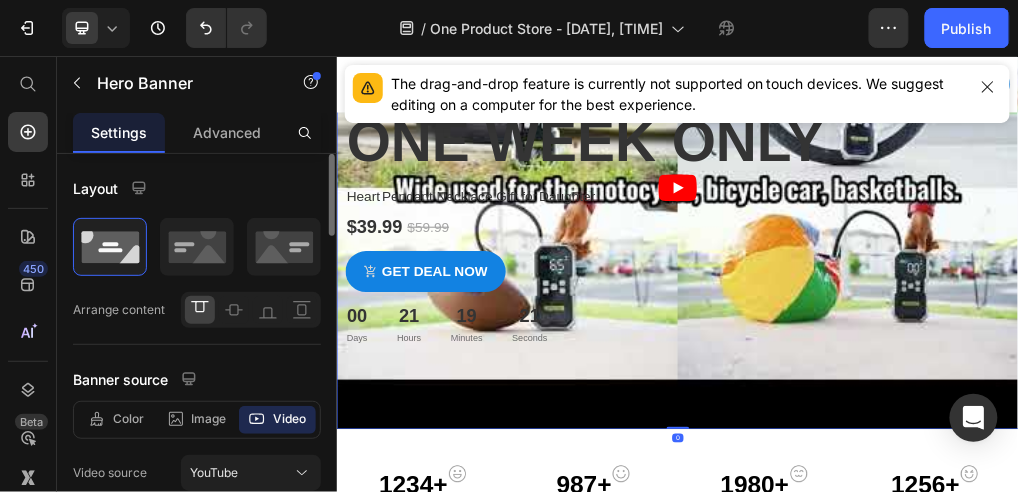 click at bounding box center (936, 288) 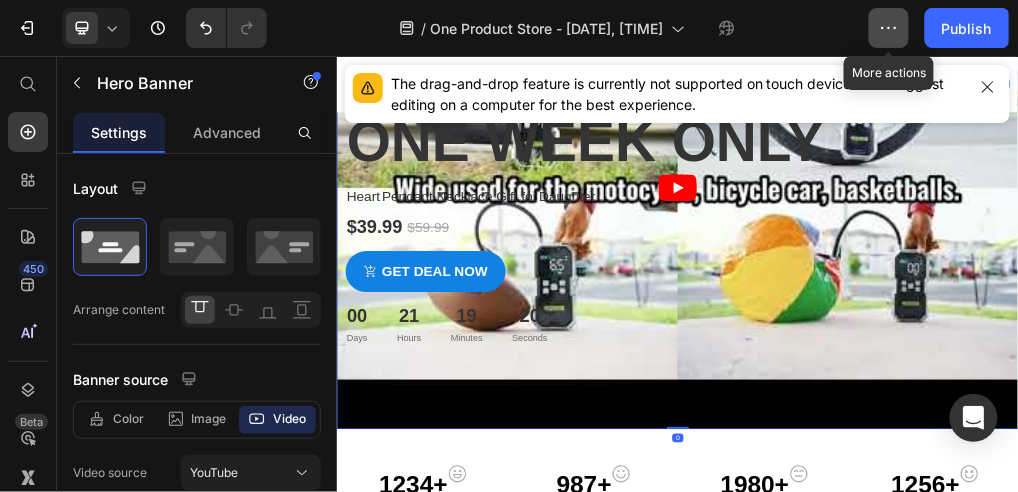 click 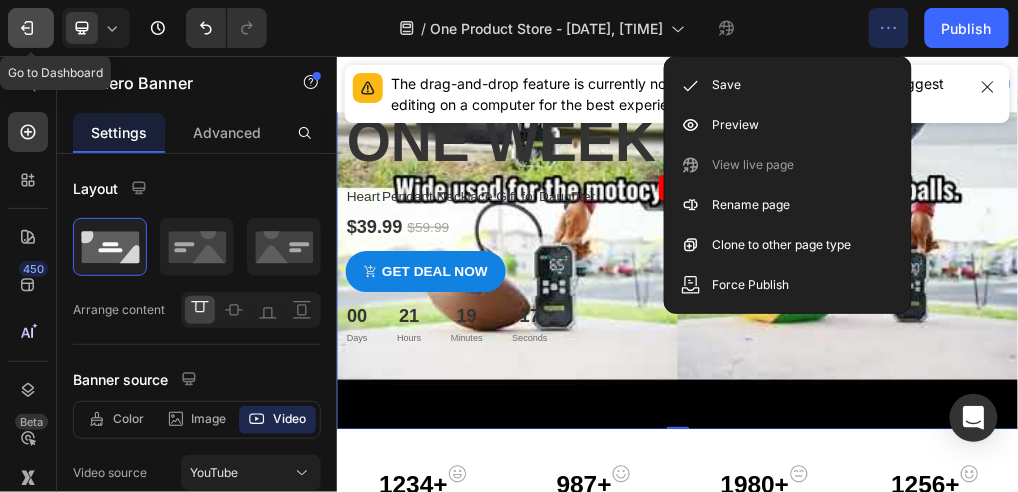 click 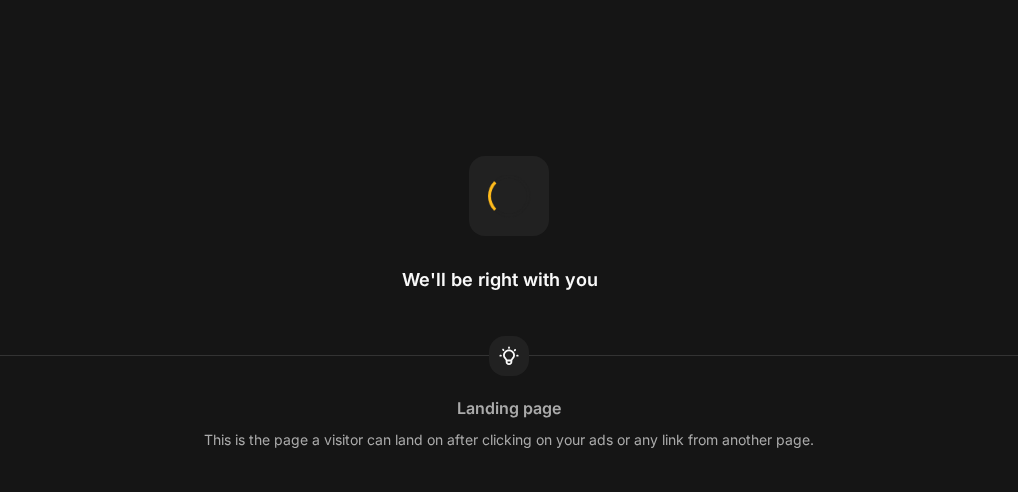 scroll, scrollTop: 0, scrollLeft: 0, axis: both 